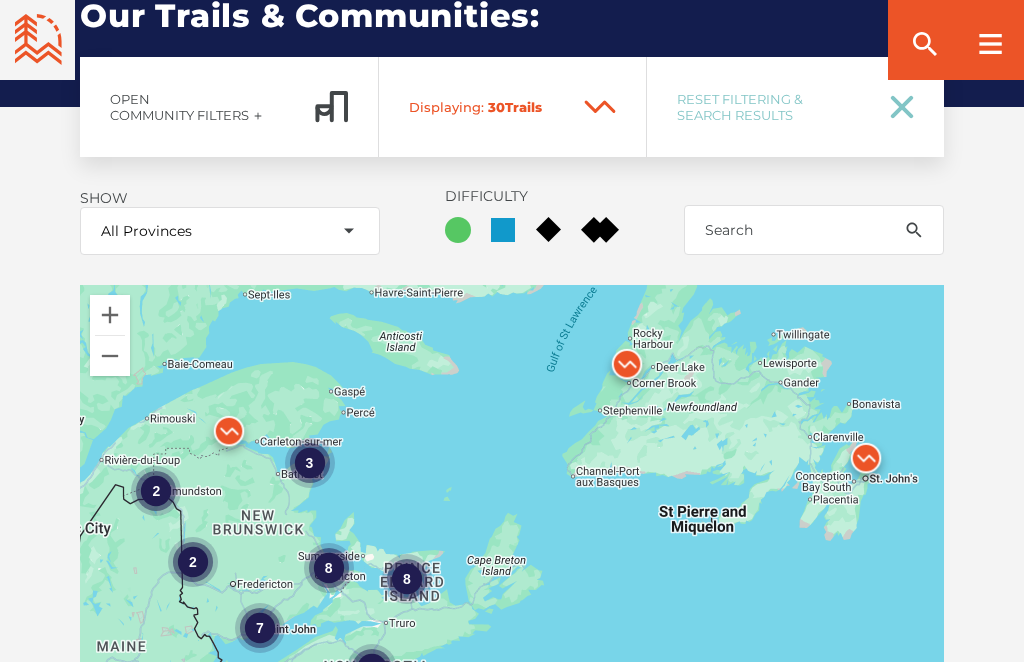 scroll, scrollTop: 2244, scrollLeft: 0, axis: vertical 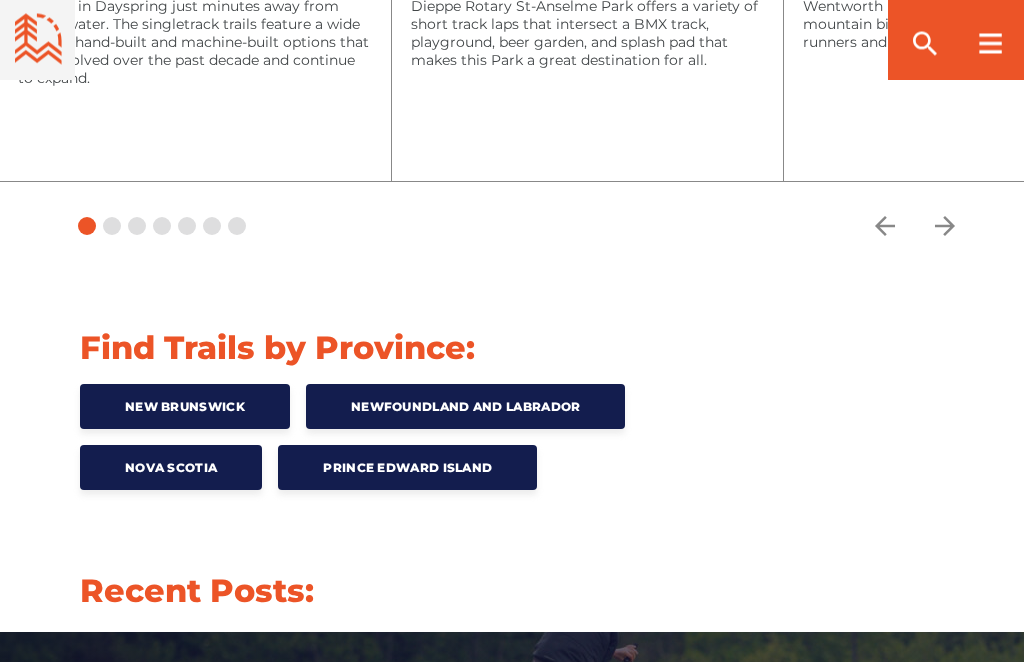 click on "Prince Edward Island" at bounding box center (407, 468) 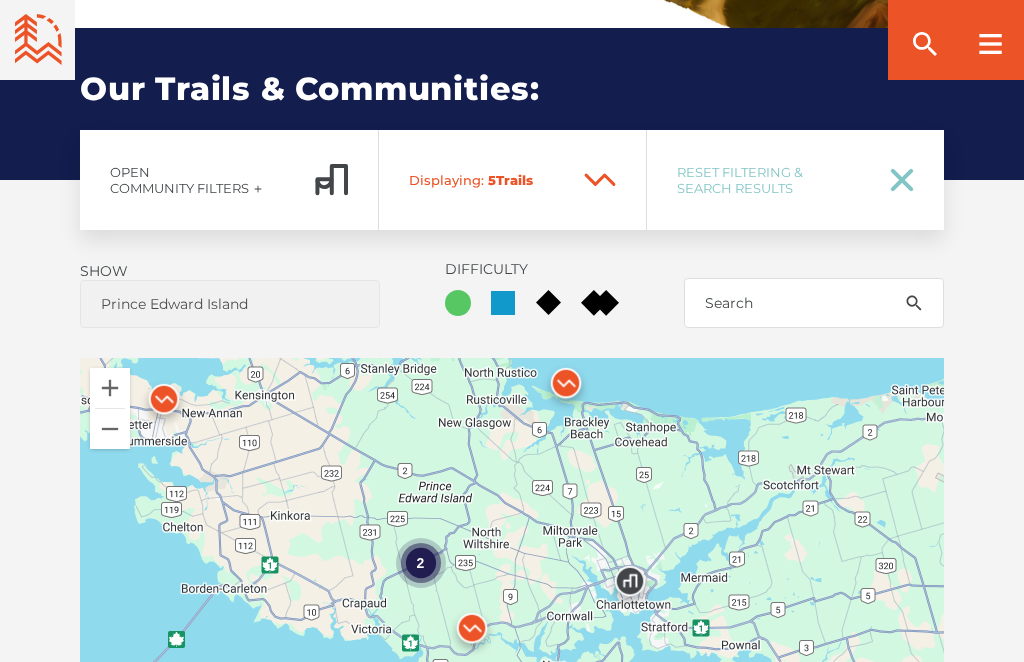 scroll, scrollTop: 1249, scrollLeft: 0, axis: vertical 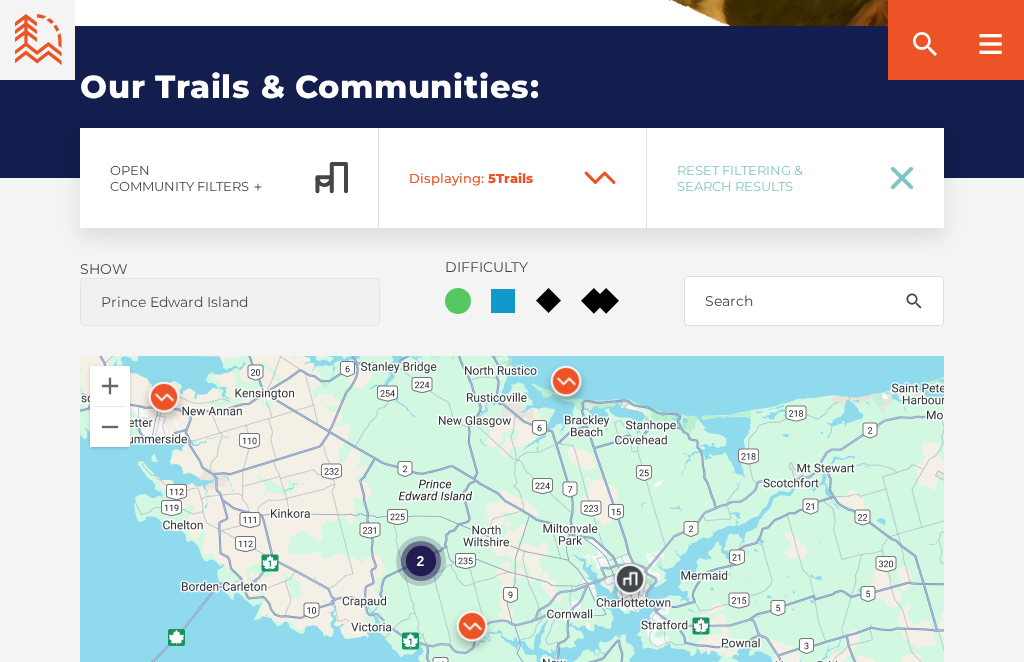click 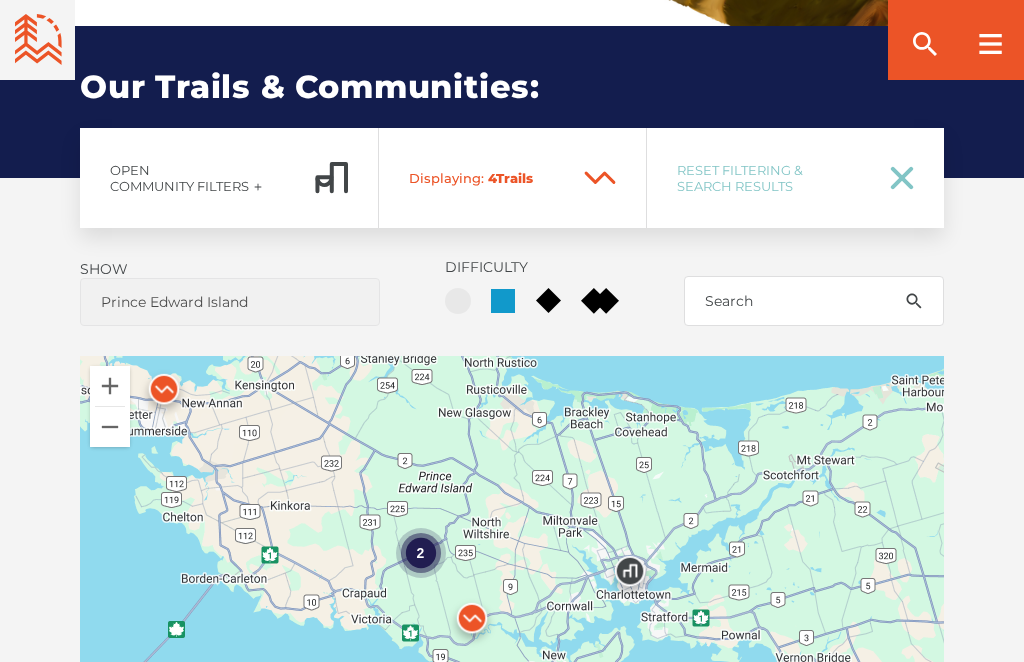 click 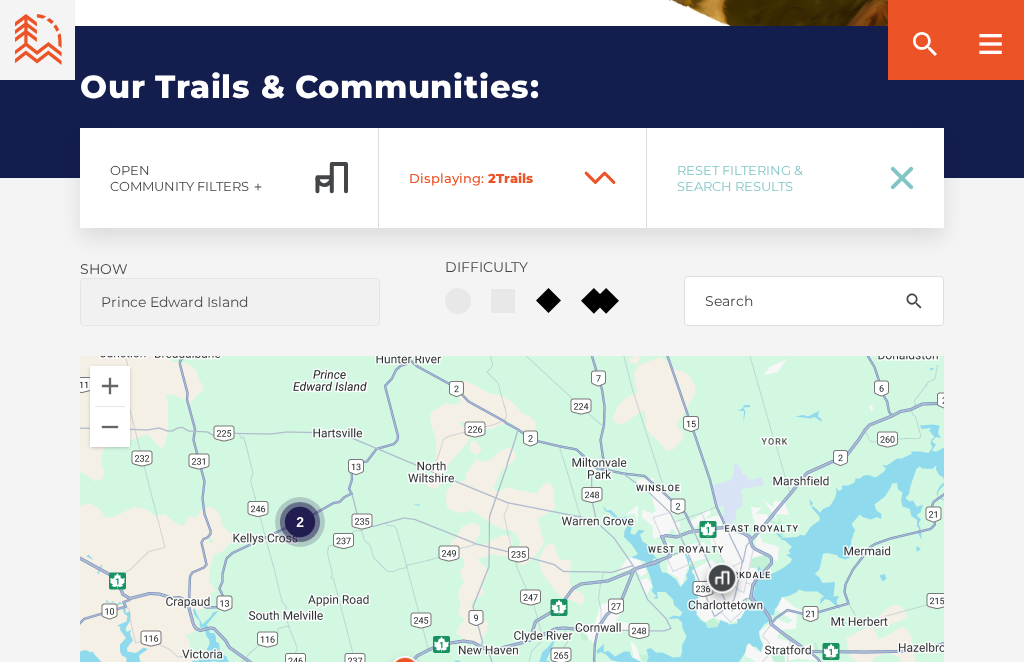 click on "2" at bounding box center (512, 606) 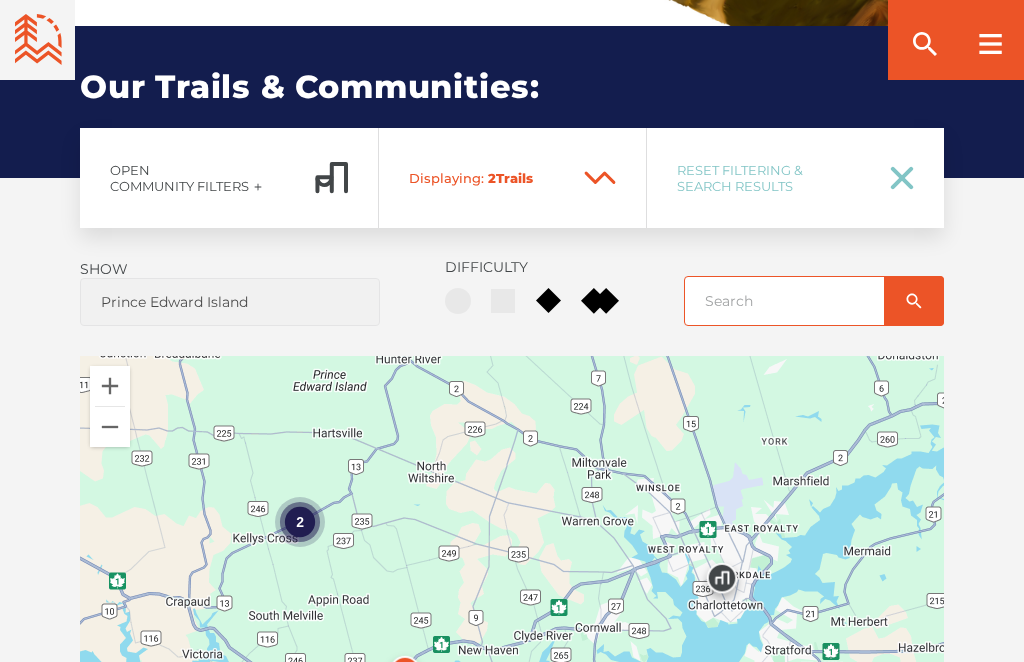 click at bounding box center (814, 301) 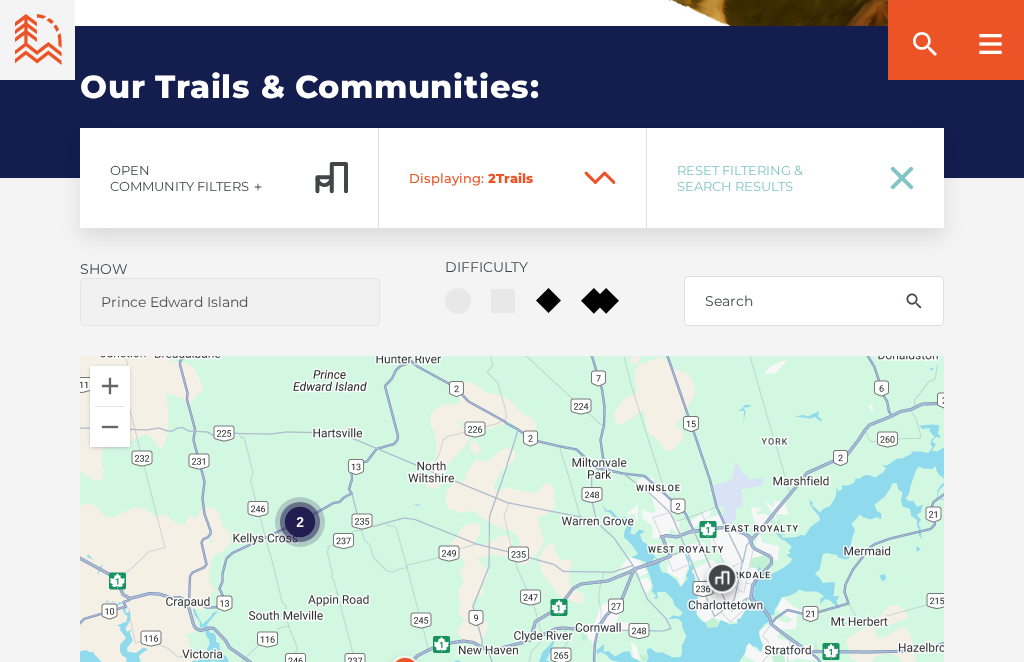 click on "2" at bounding box center (512, 606) 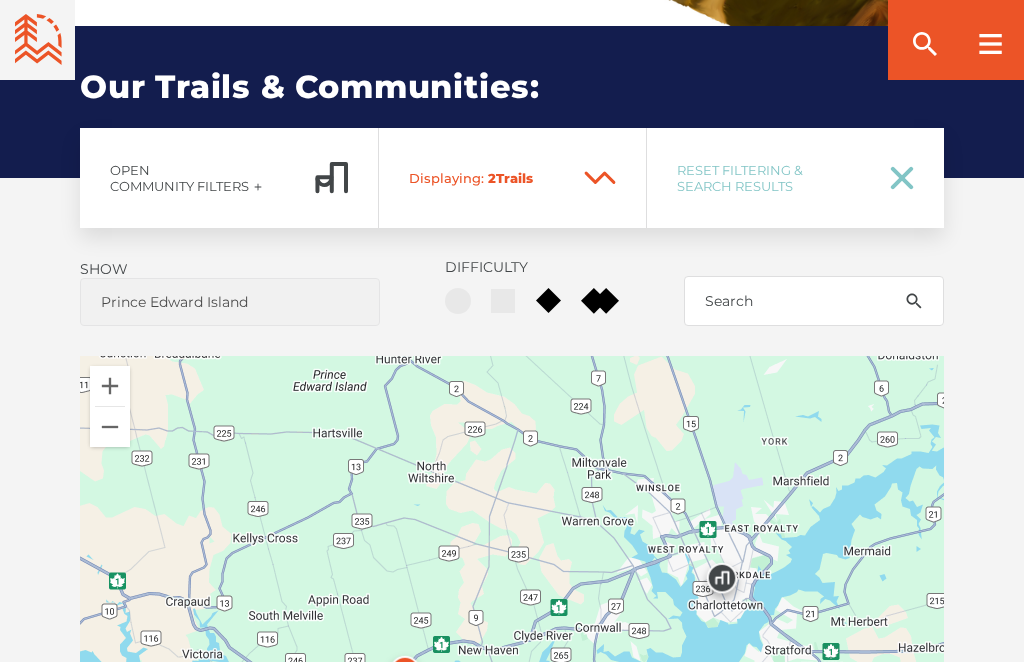 scroll, scrollTop: 1355, scrollLeft: 0, axis: vertical 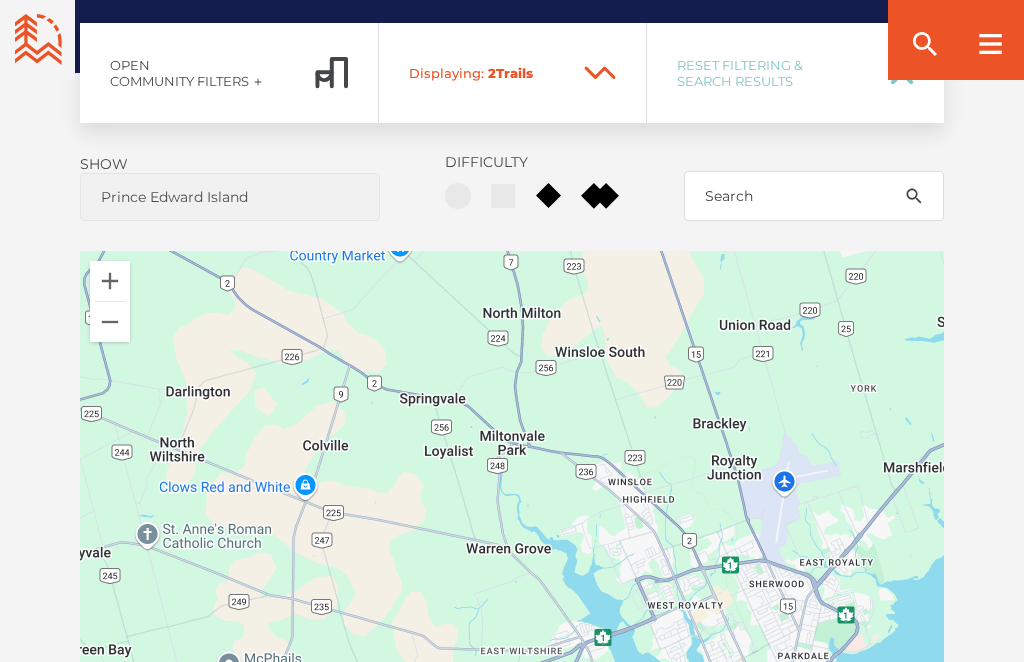 click 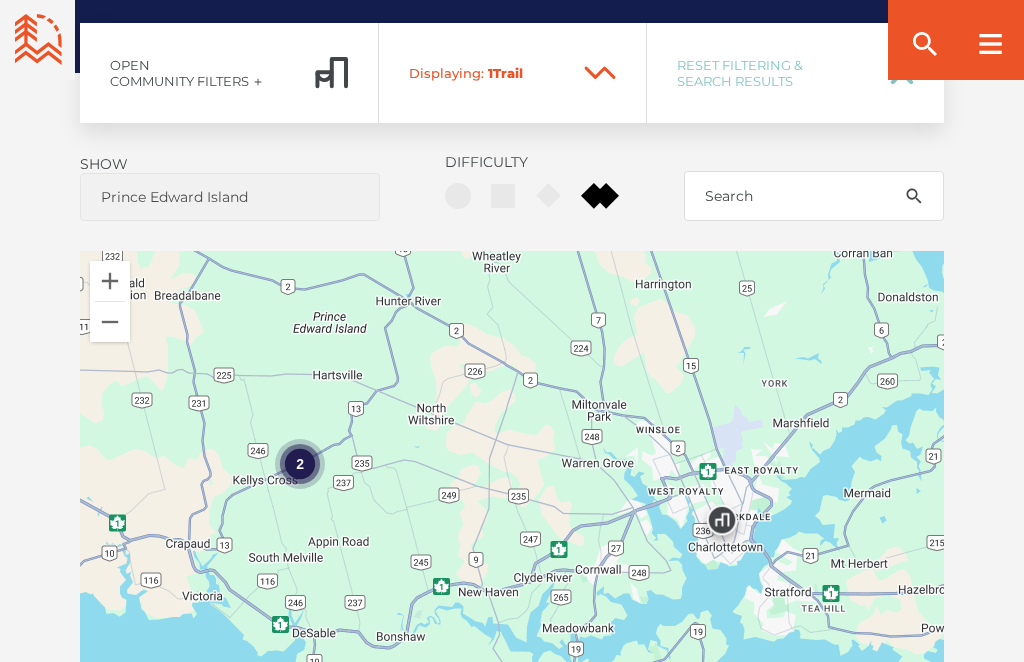 click on "2" at bounding box center [512, 501] 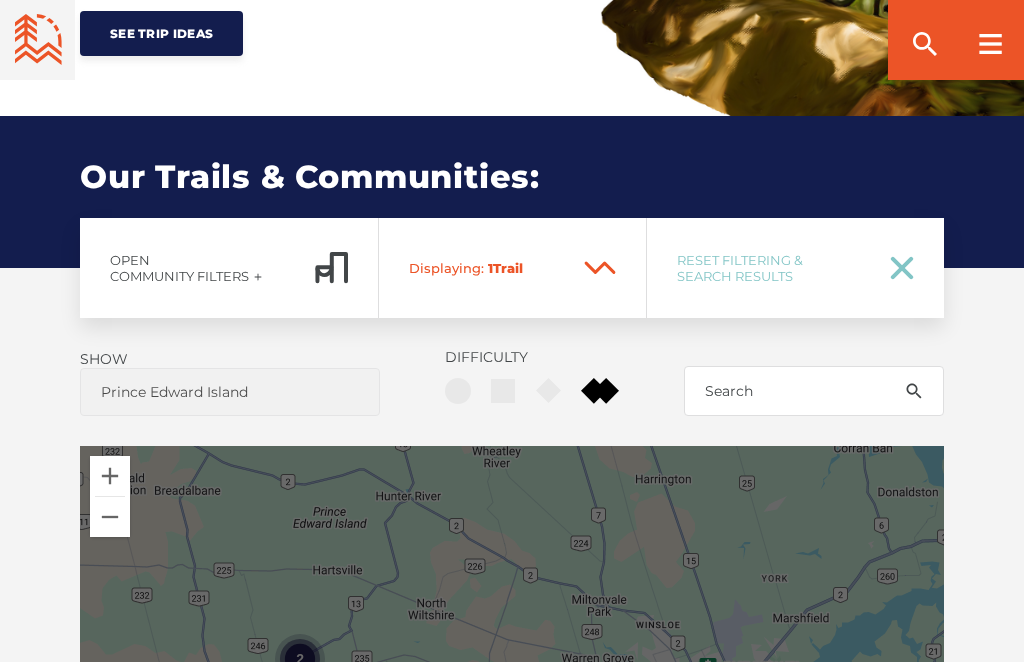 scroll, scrollTop: 1158, scrollLeft: 0, axis: vertical 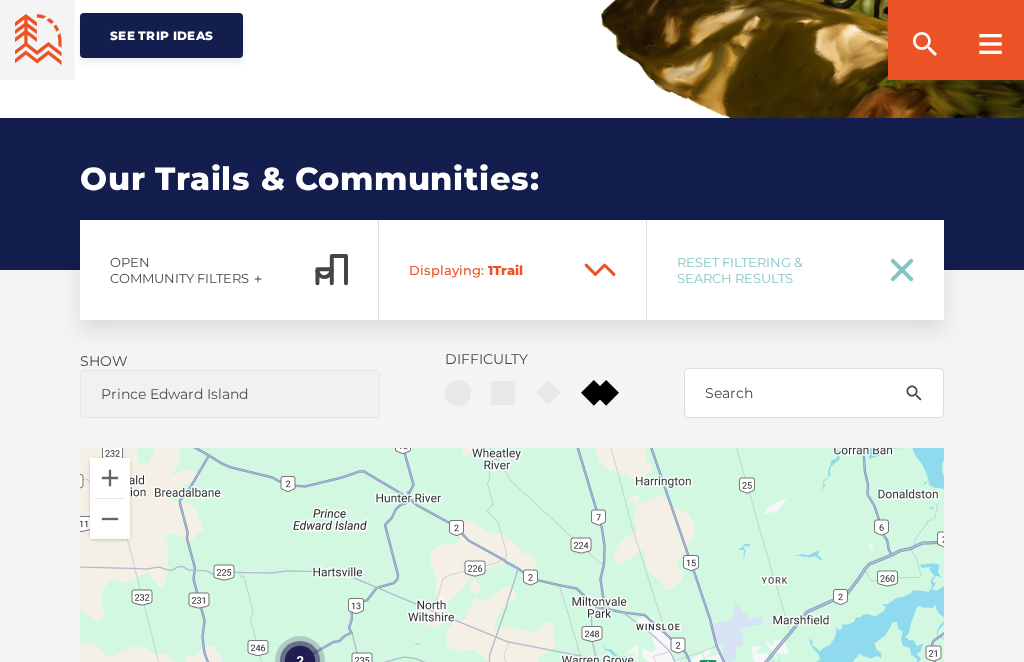 click 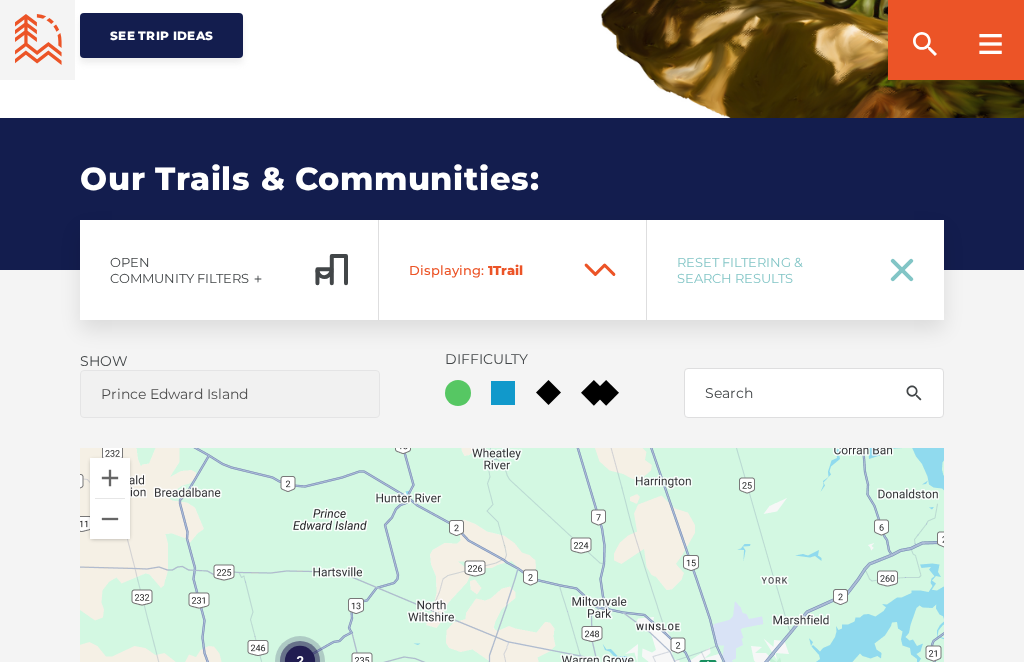 checkbox on "true" 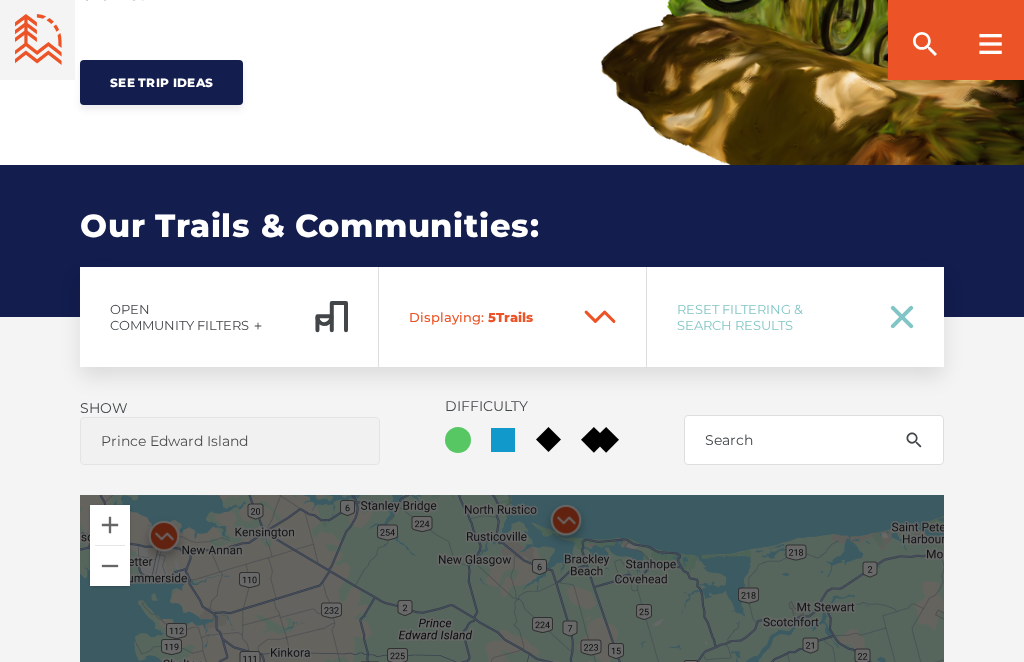 scroll, scrollTop: 1108, scrollLeft: 0, axis: vertical 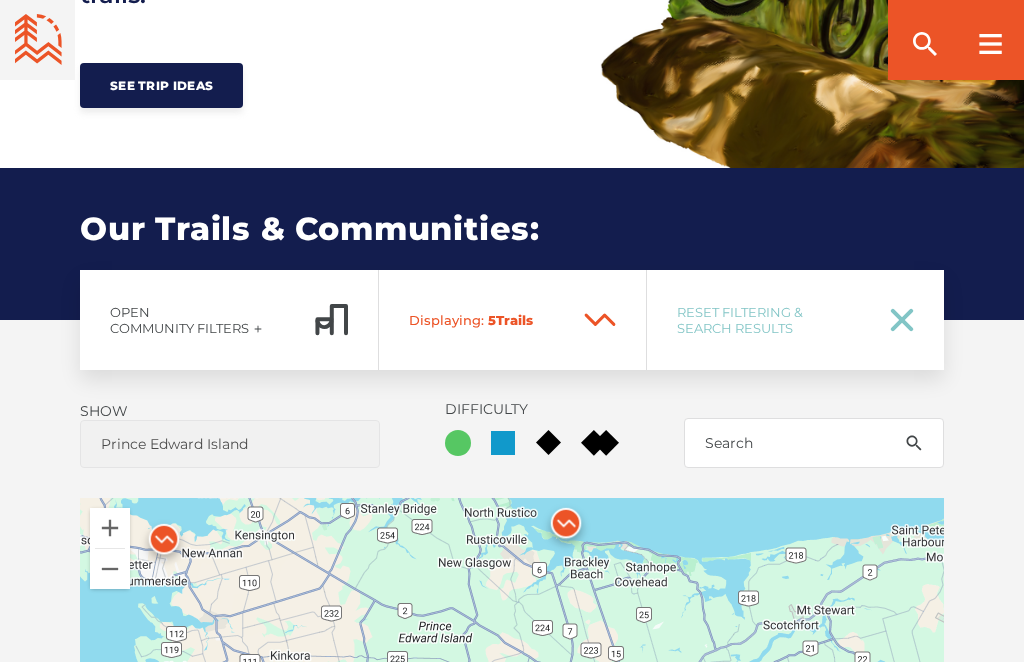 click 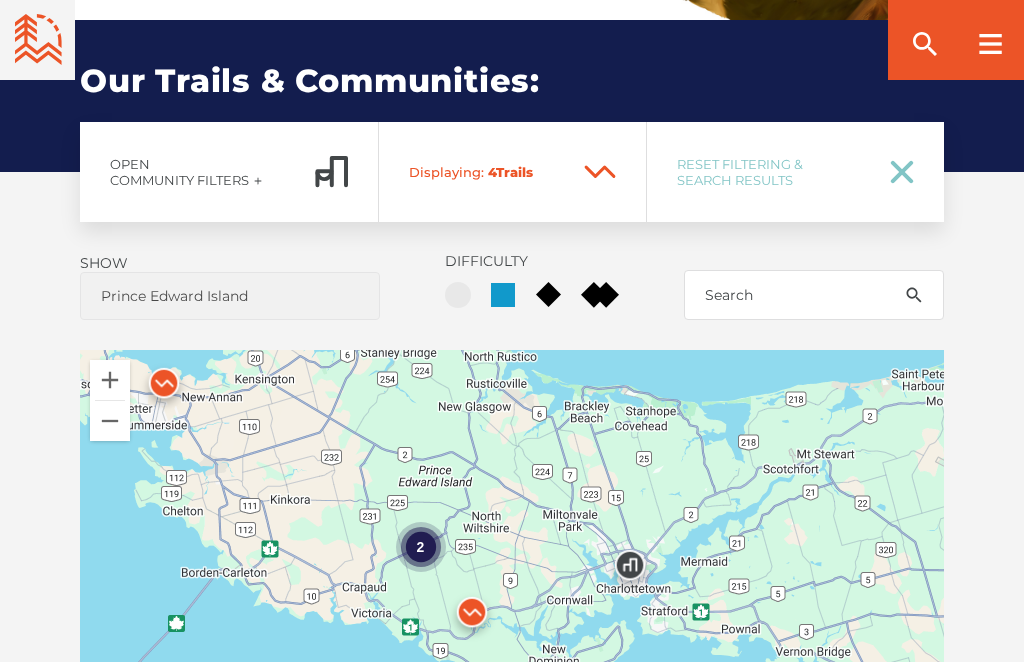 scroll, scrollTop: 1257, scrollLeft: 0, axis: vertical 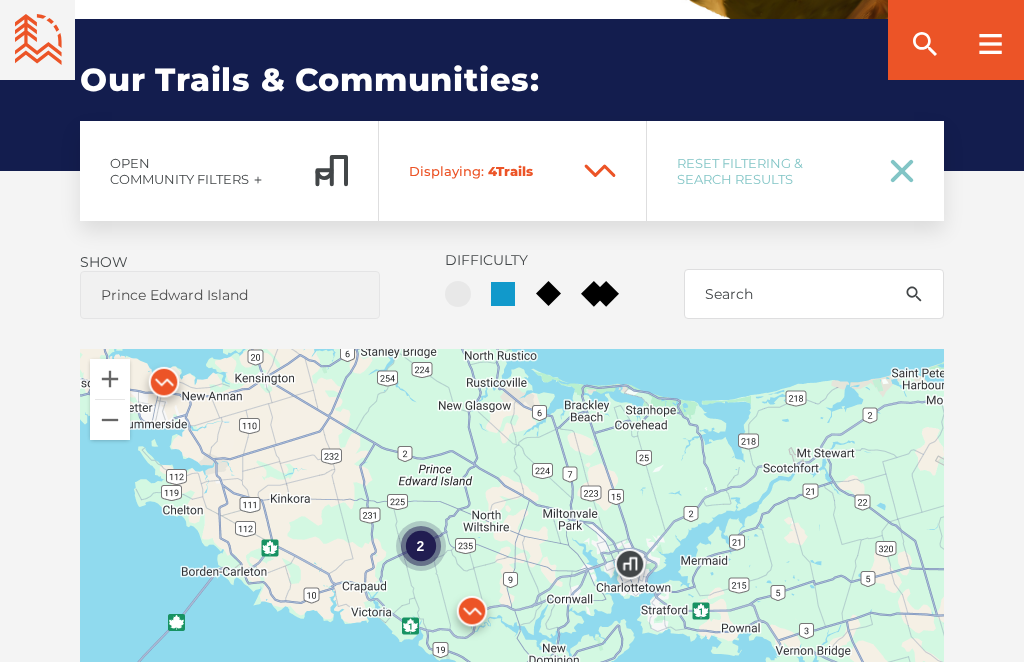 click on "2" at bounding box center [421, 546] 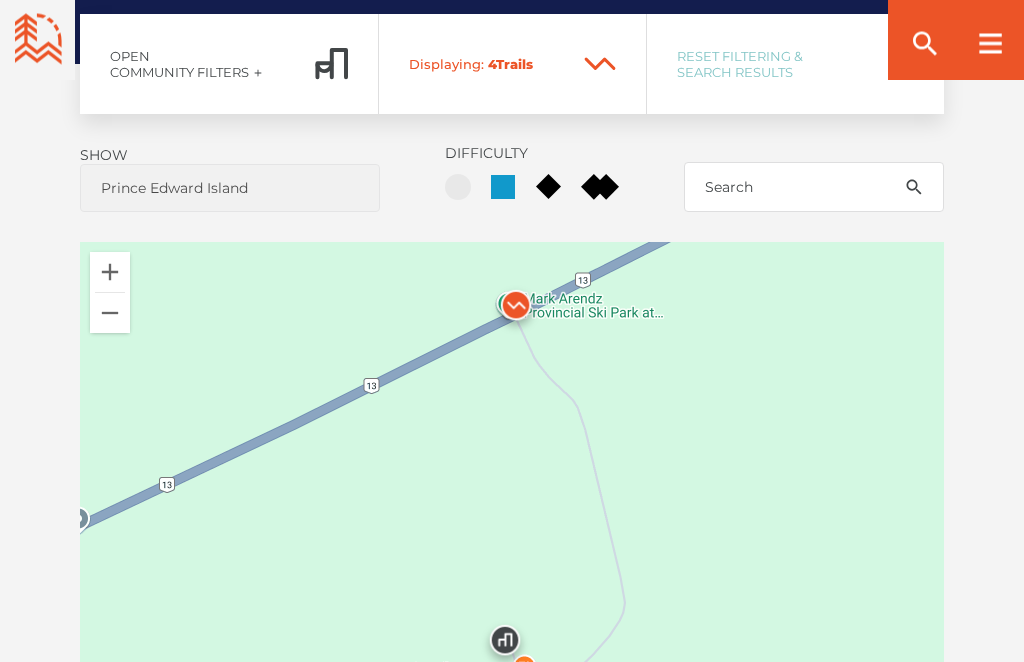 scroll, scrollTop: 1362, scrollLeft: 0, axis: vertical 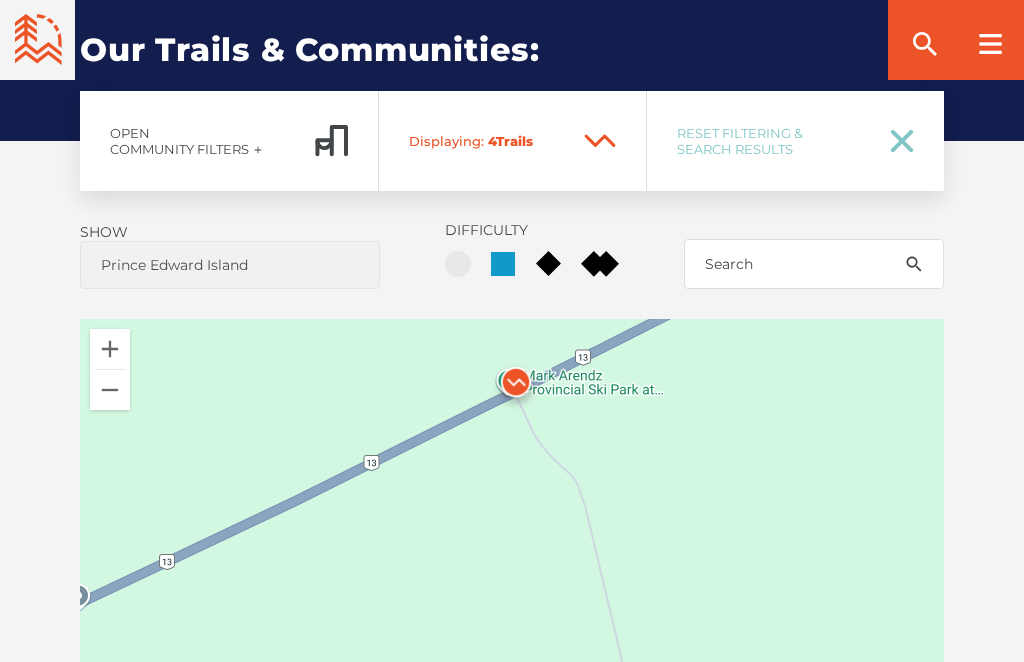 click at bounding box center (990, 40) 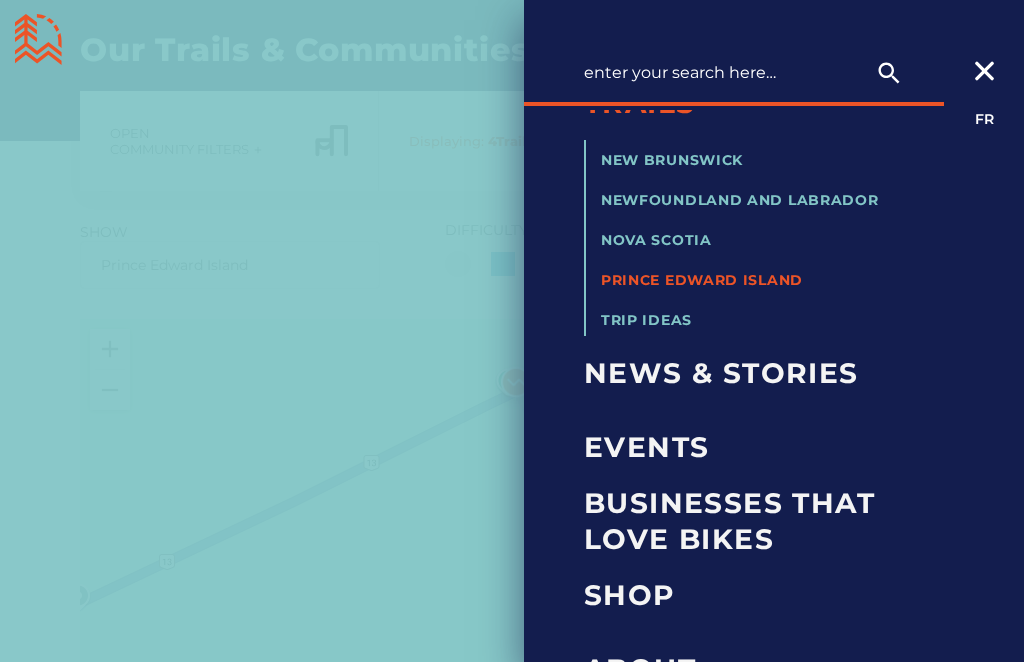 scroll, scrollTop: 52, scrollLeft: 0, axis: vertical 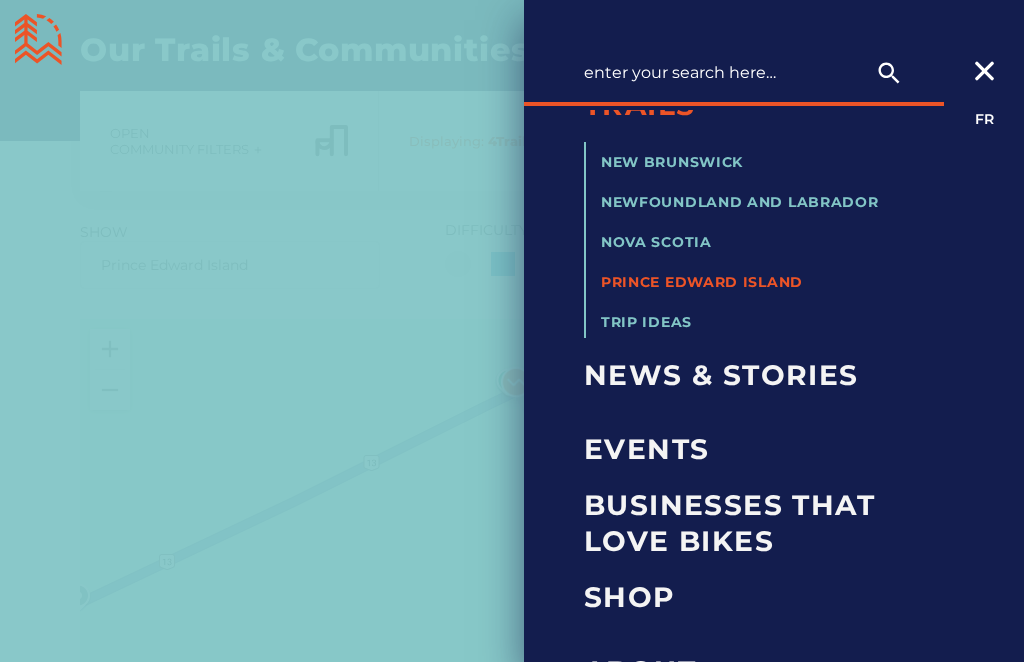 click 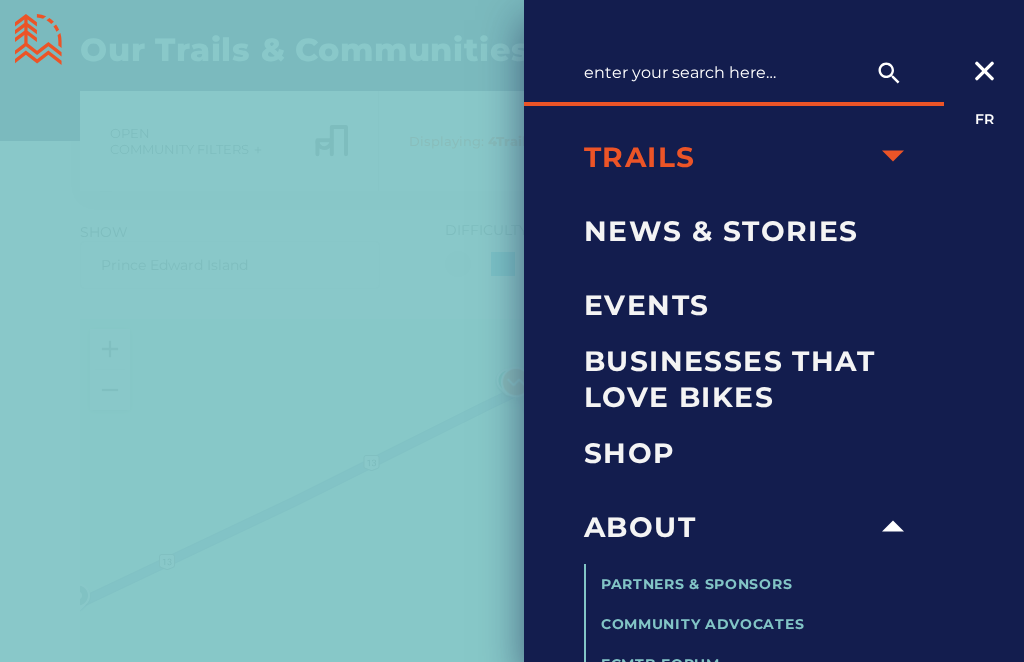 scroll, scrollTop: 0, scrollLeft: 0, axis: both 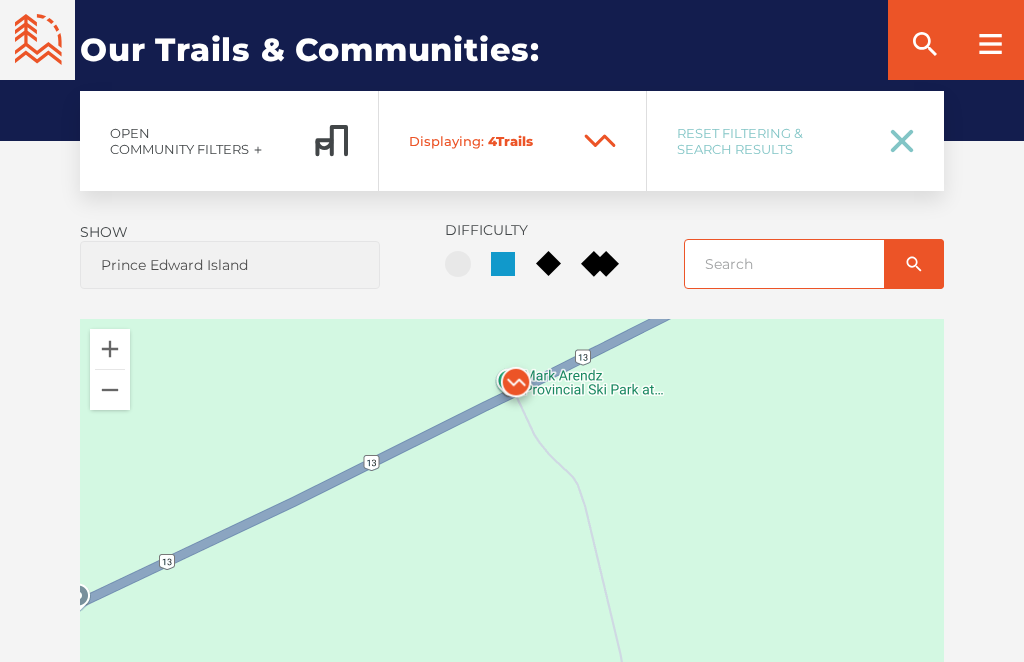 click at bounding box center [814, 264] 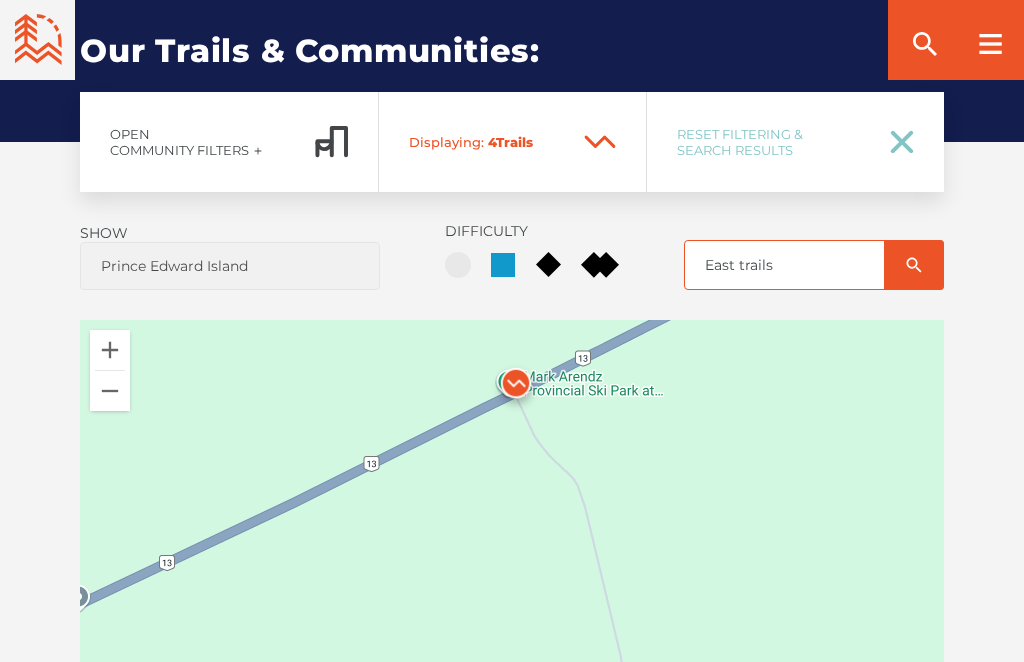 type on "East trails" 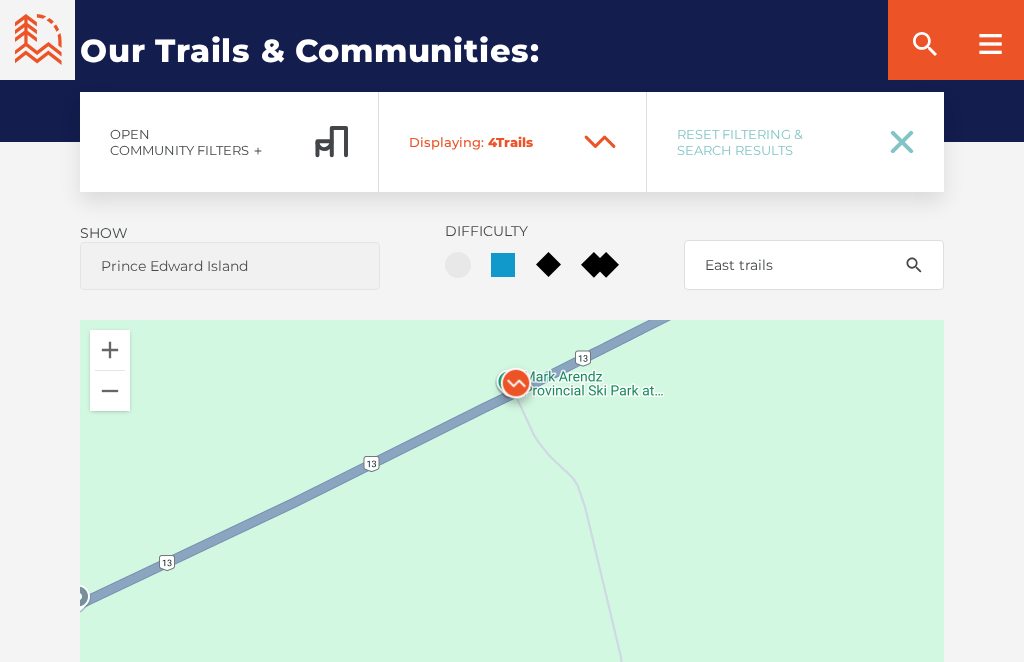click at bounding box center [914, 265] 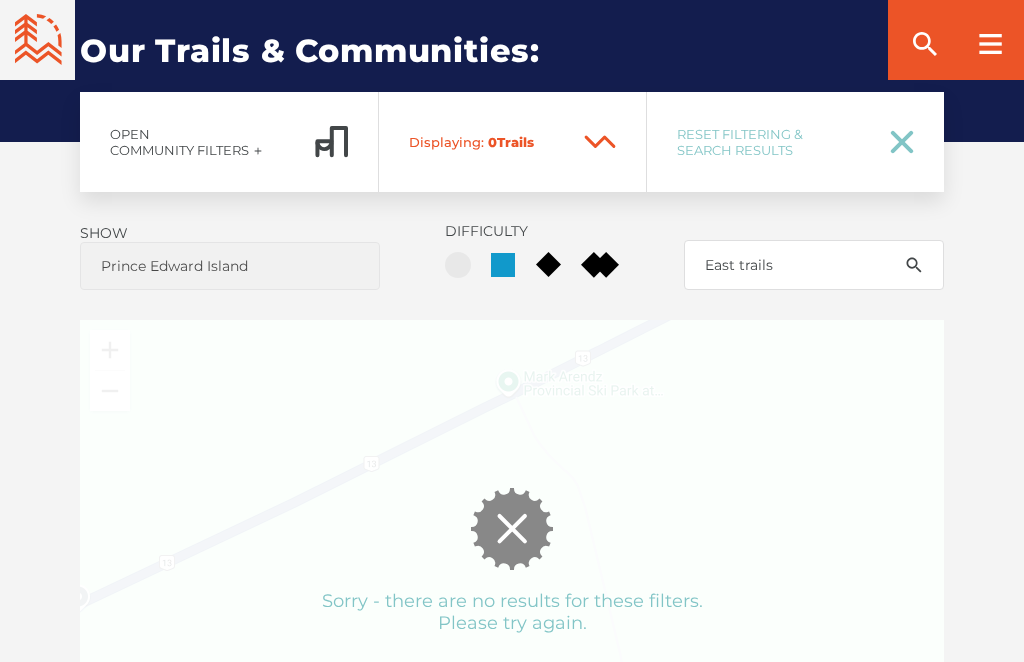 scroll, scrollTop: 1287, scrollLeft: 0, axis: vertical 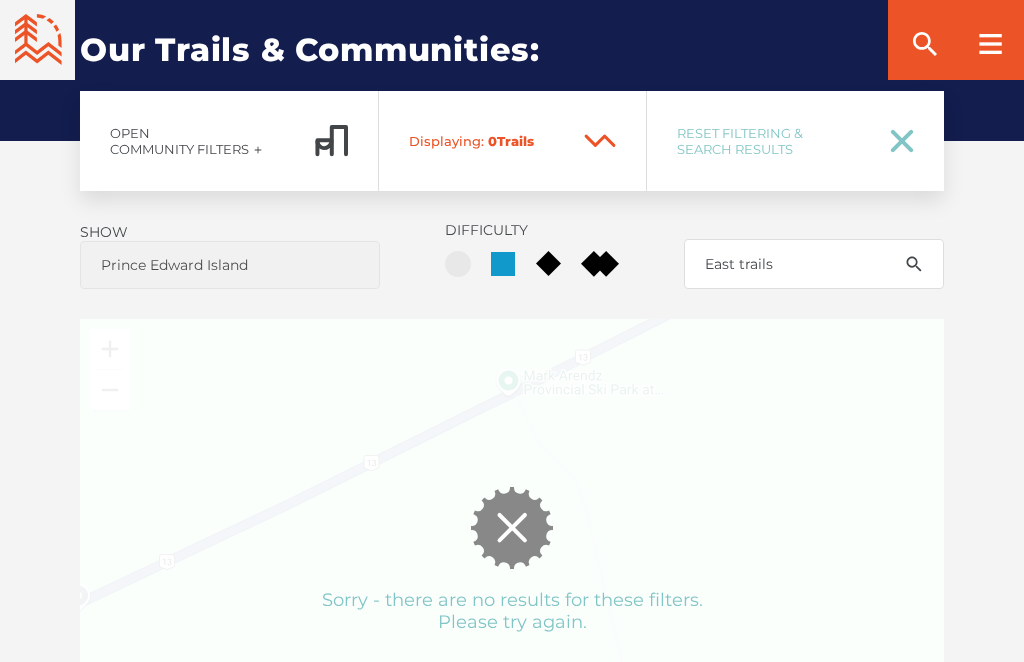click 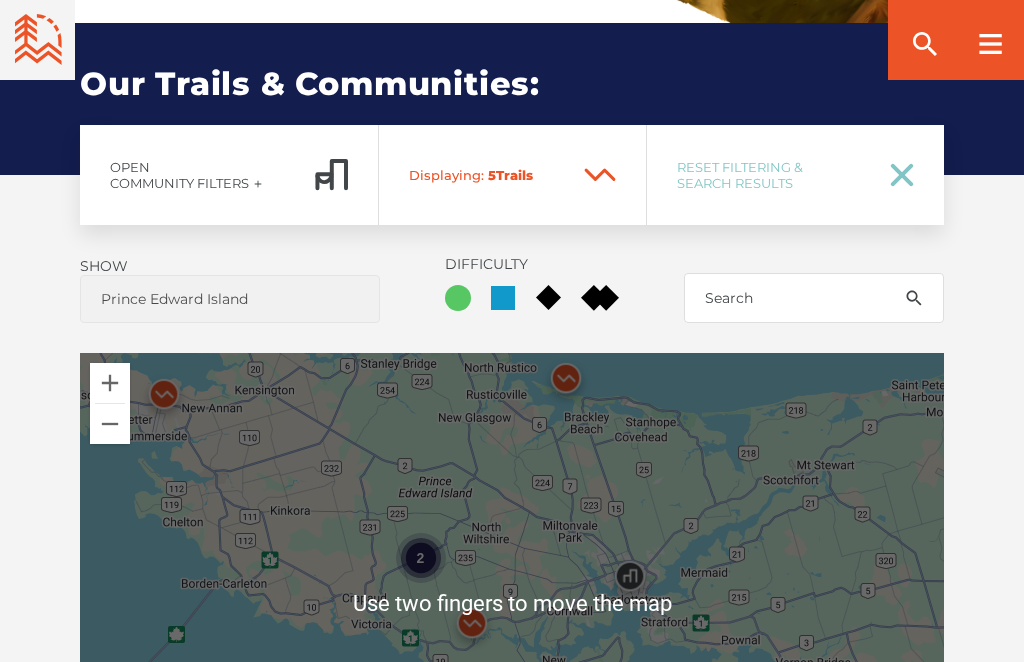 scroll, scrollTop: 1263, scrollLeft: 0, axis: vertical 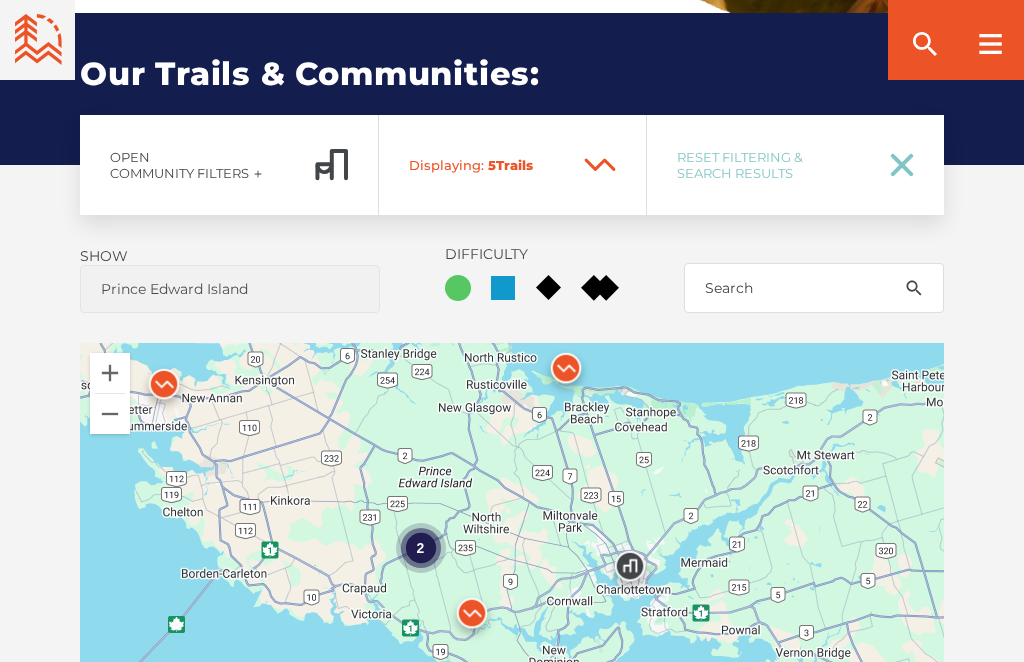 click 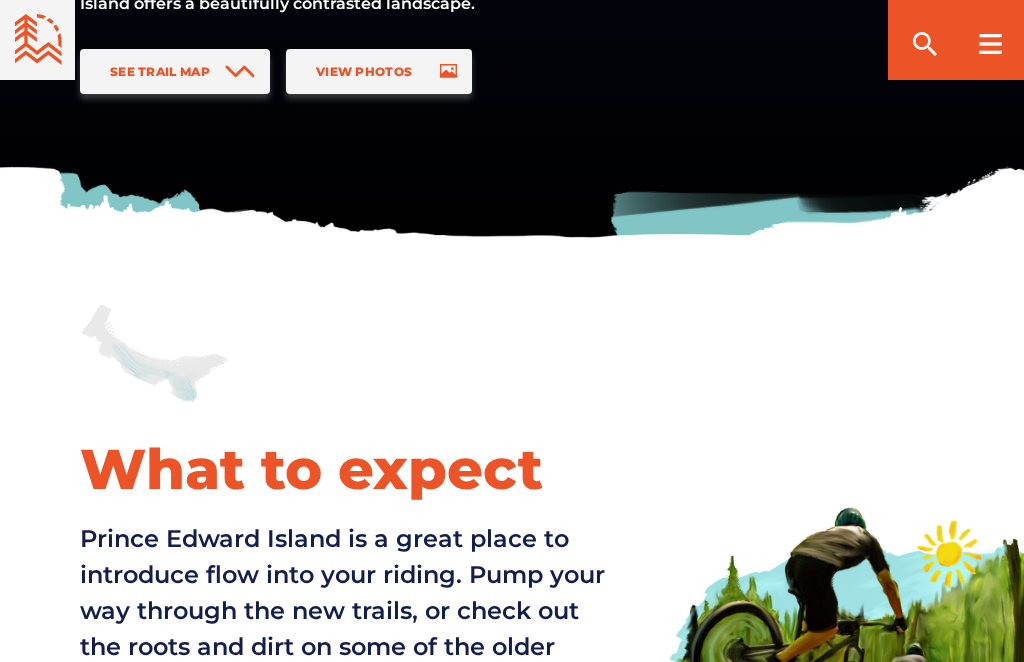 scroll, scrollTop: 417, scrollLeft: 0, axis: vertical 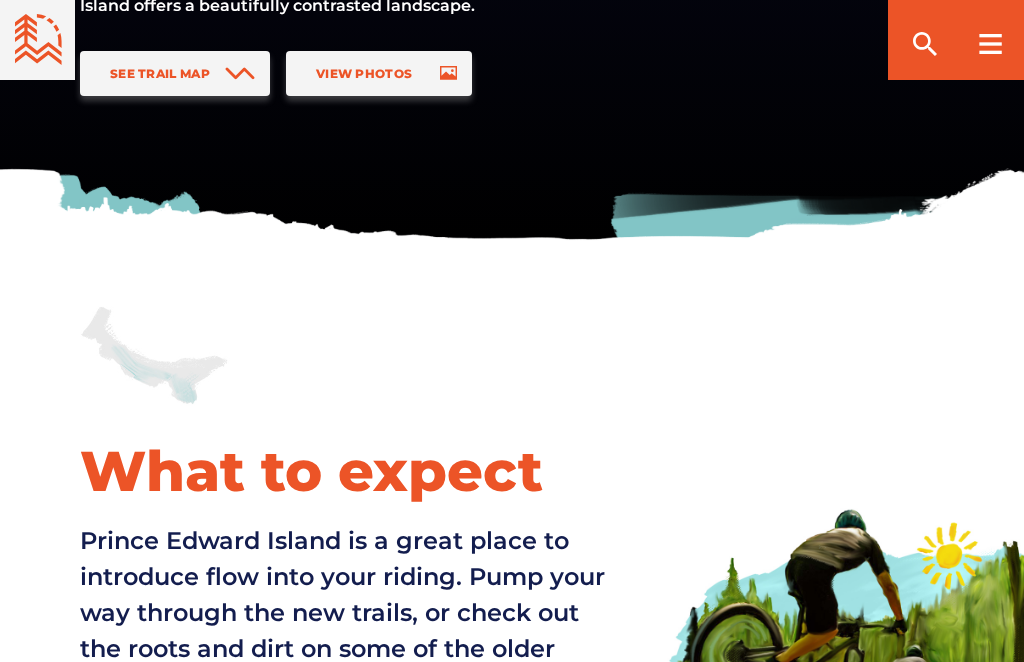 click 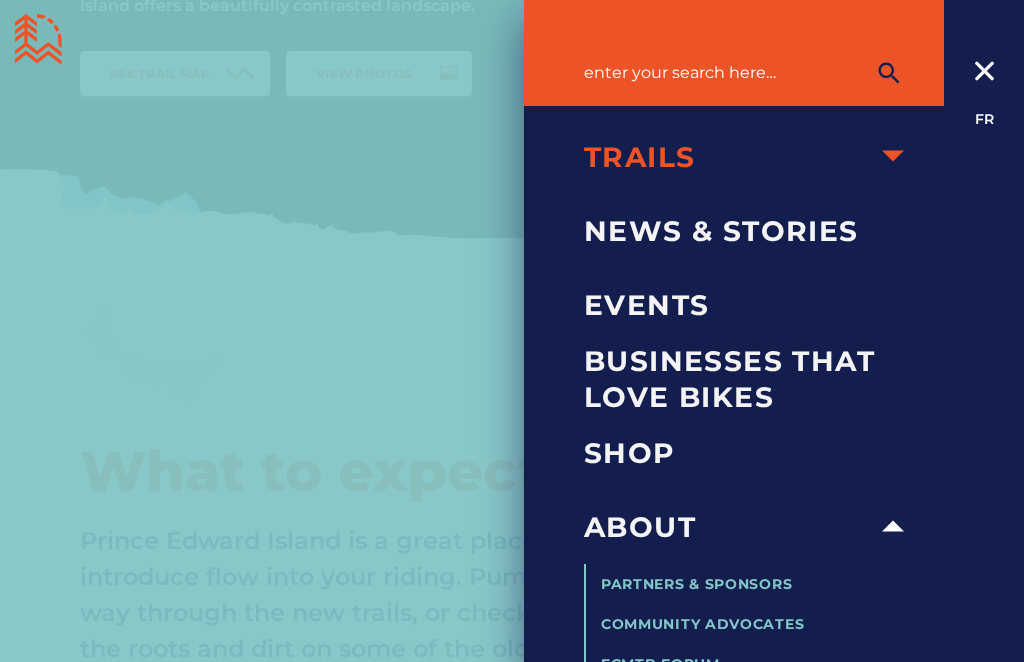 scroll, scrollTop: 417, scrollLeft: 0, axis: vertical 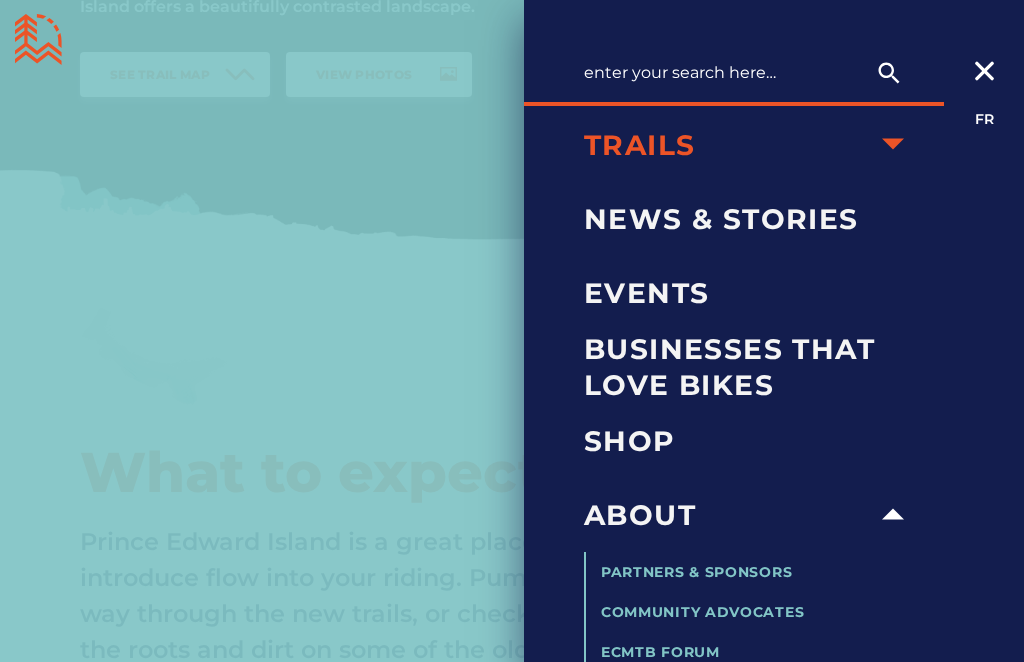 click 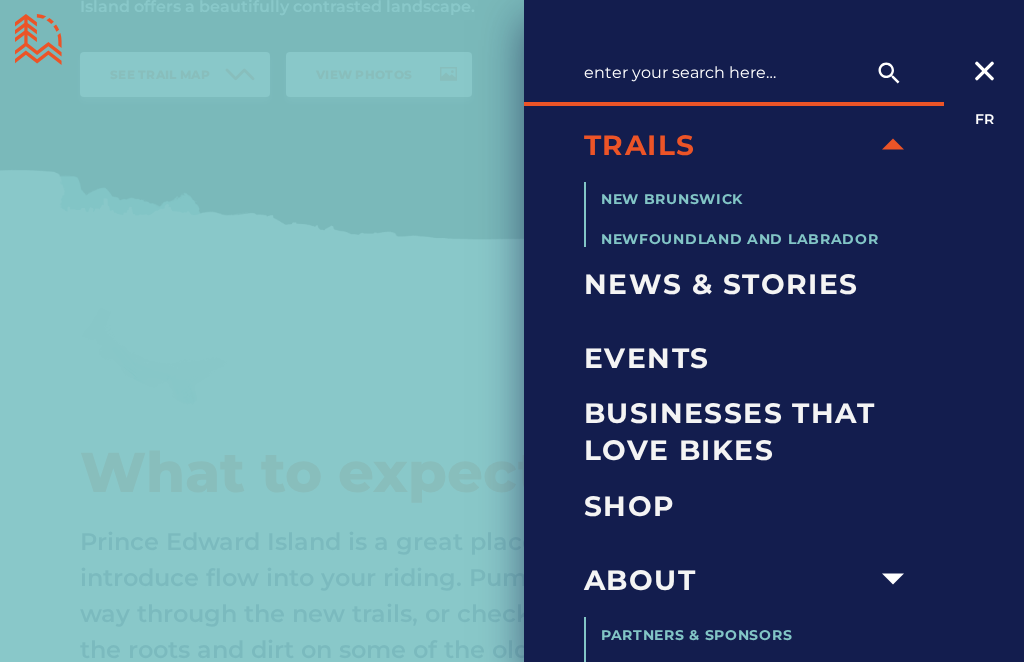 scroll, scrollTop: 418, scrollLeft: 0, axis: vertical 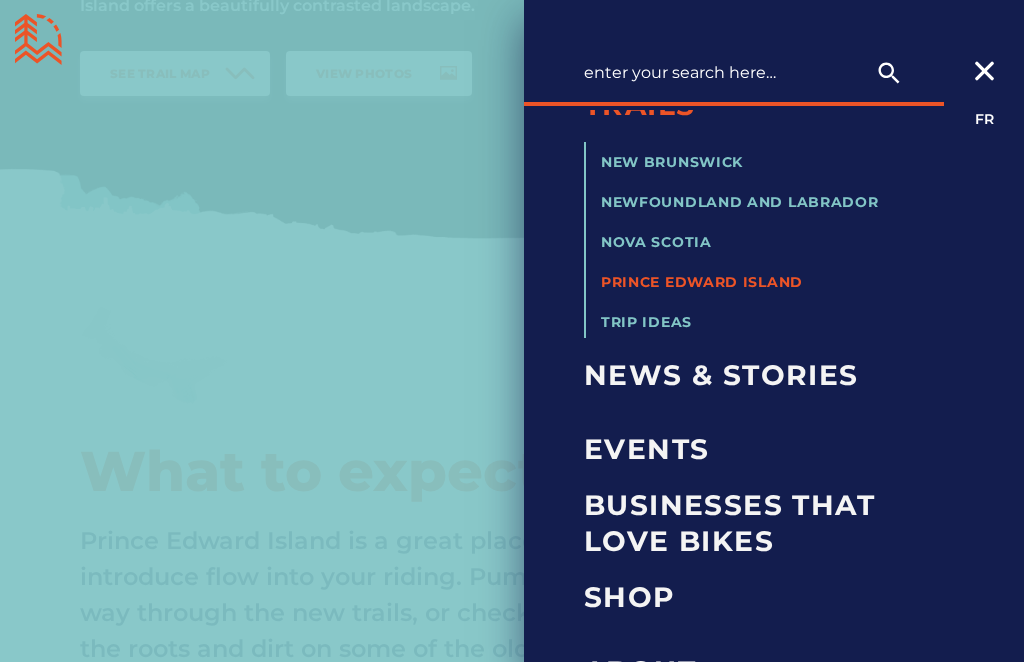 click 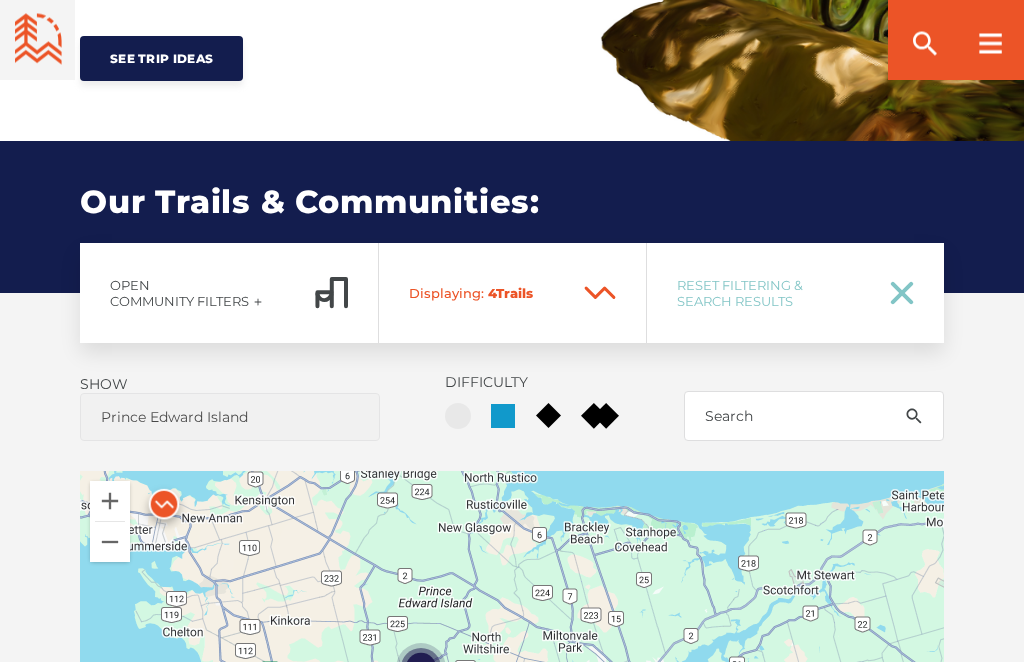 scroll, scrollTop: 1135, scrollLeft: 0, axis: vertical 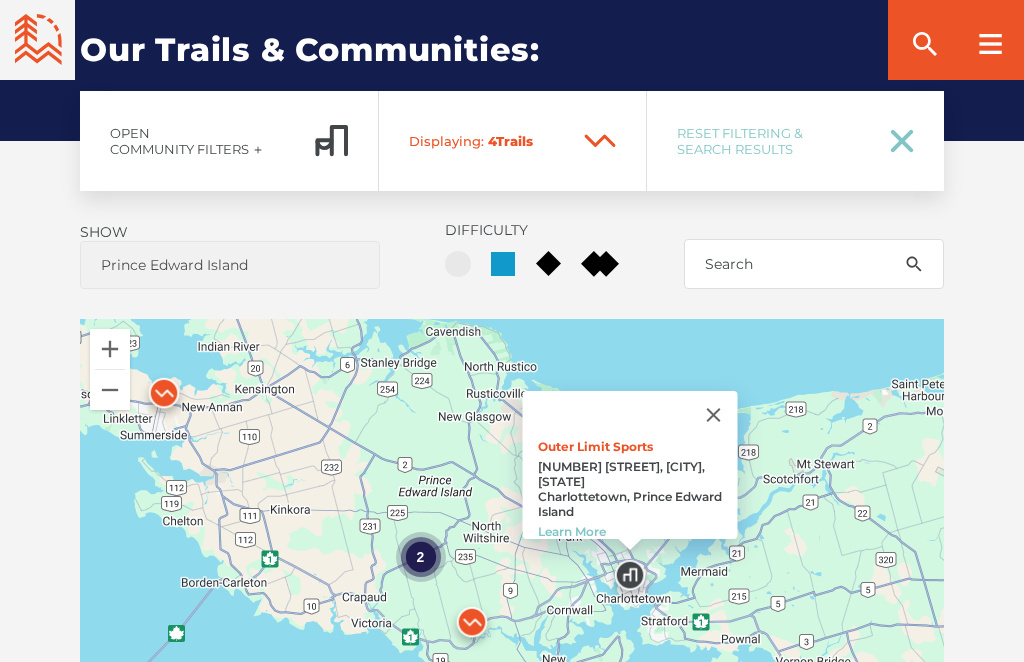 click on "[NUMBER] Outer Limit Sports [NUMBER] [STREET], [CITY], [STATE] [CITY], [STATE] Learn More" at bounding box center [512, 569] 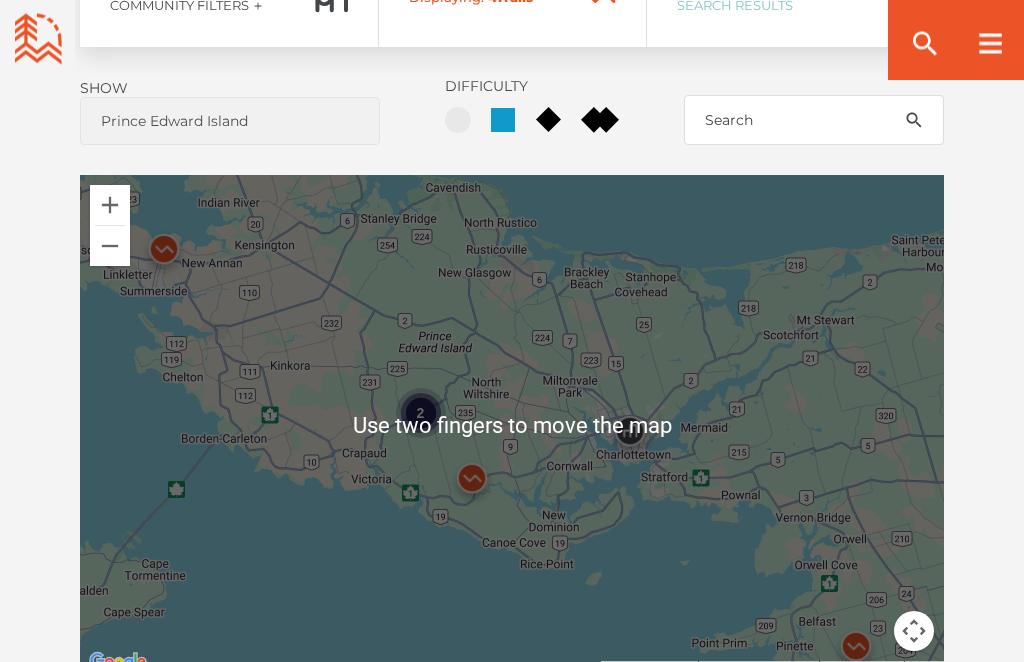scroll, scrollTop: 1431, scrollLeft: 0, axis: vertical 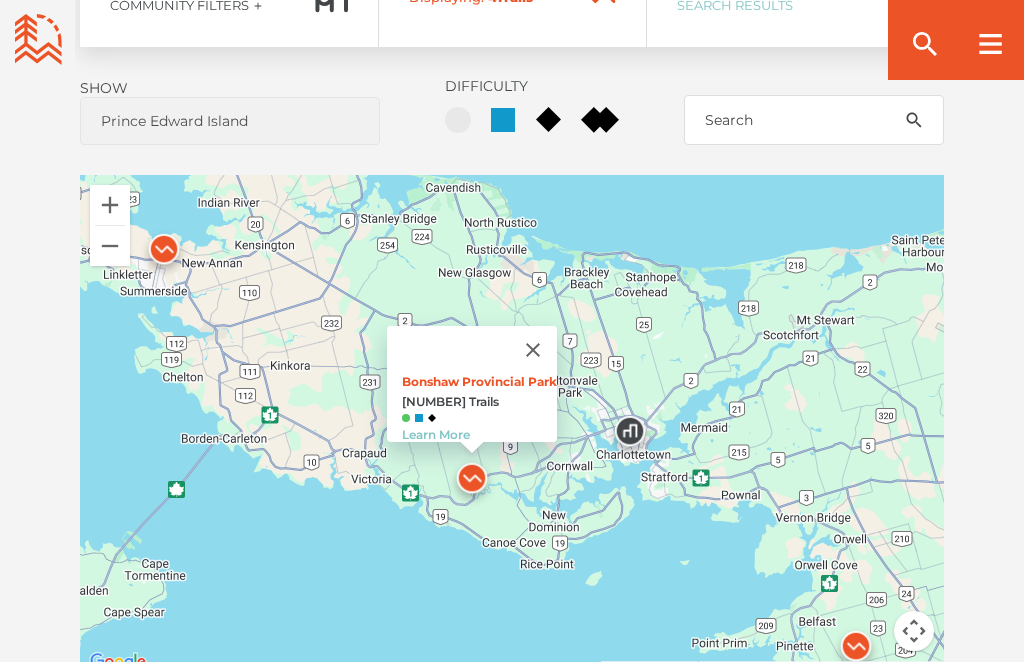 click on "[NUMBER] Trails" at bounding box center [479, 401] 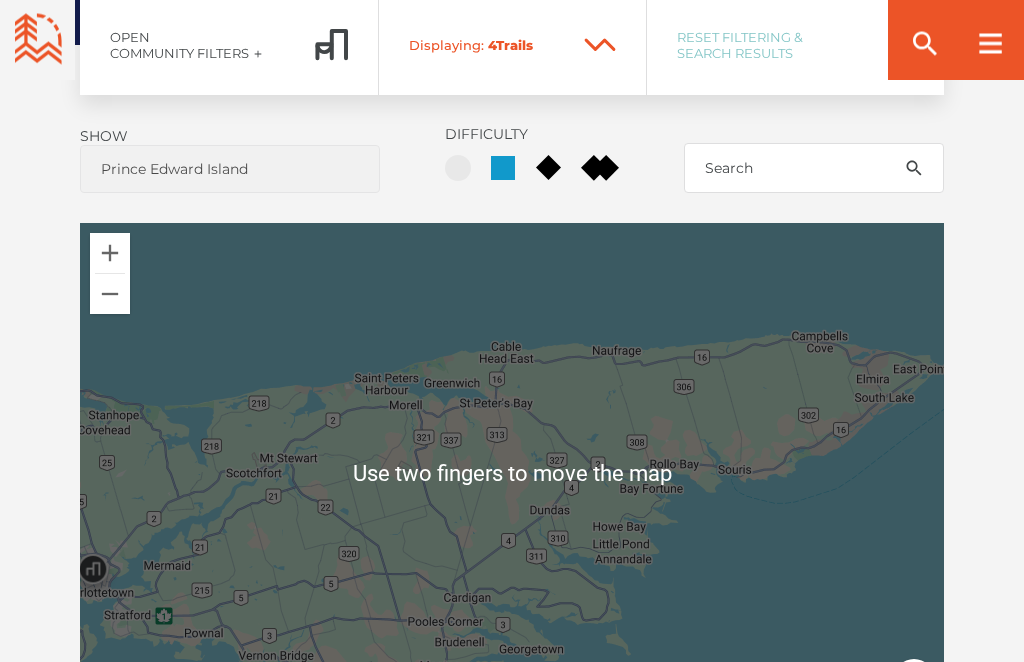scroll, scrollTop: 1378, scrollLeft: 0, axis: vertical 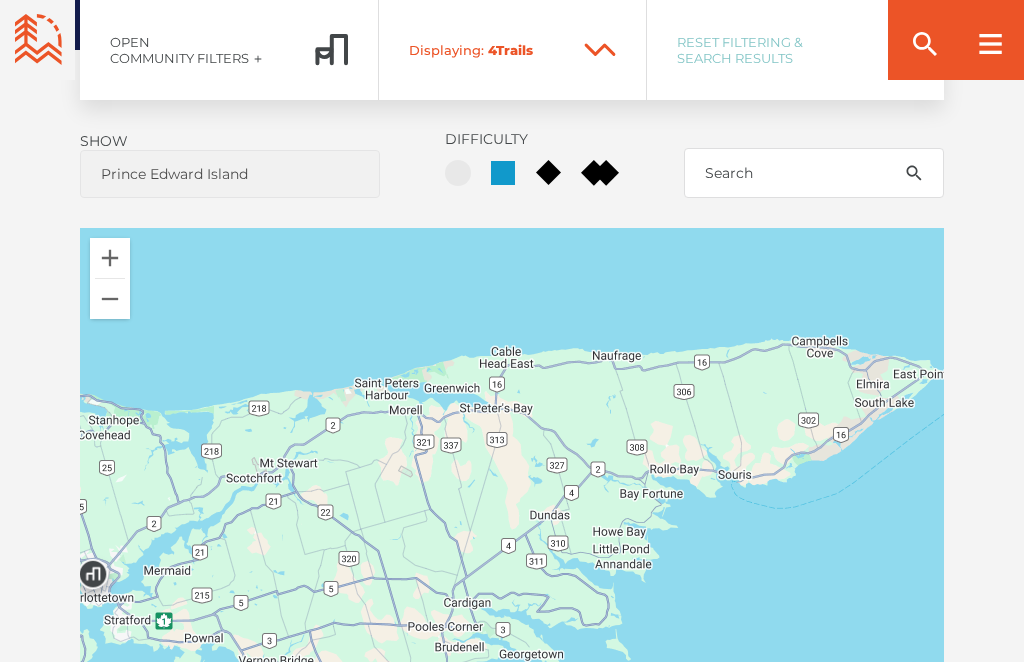 click on "[NUMBER] Bonshaw Provincial Park [NUMBER] Trails Learn More" at bounding box center [512, 478] 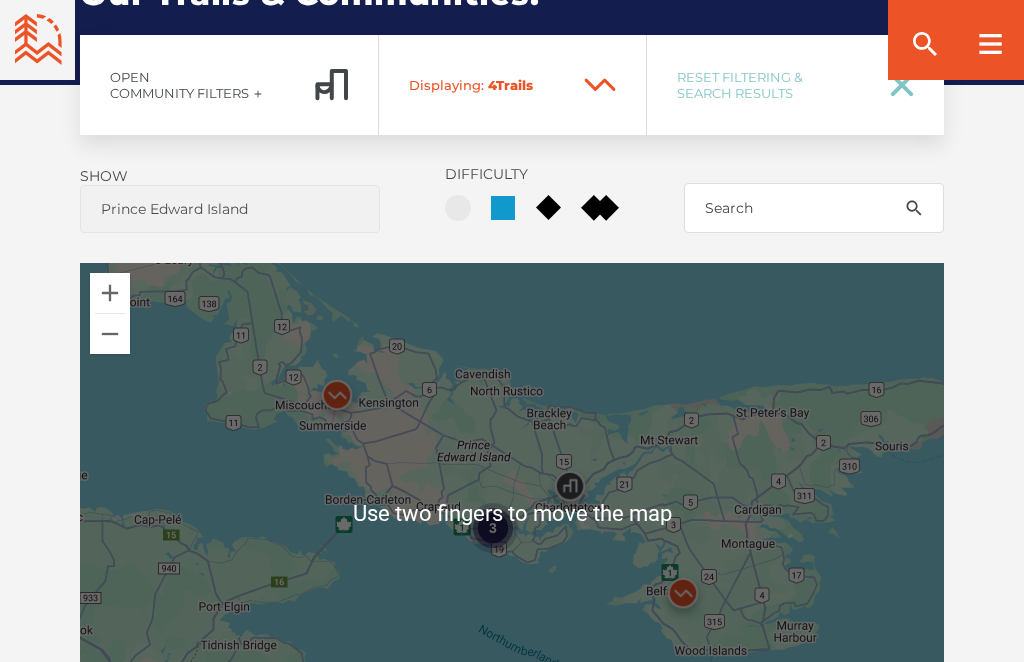 scroll, scrollTop: 1345, scrollLeft: 0, axis: vertical 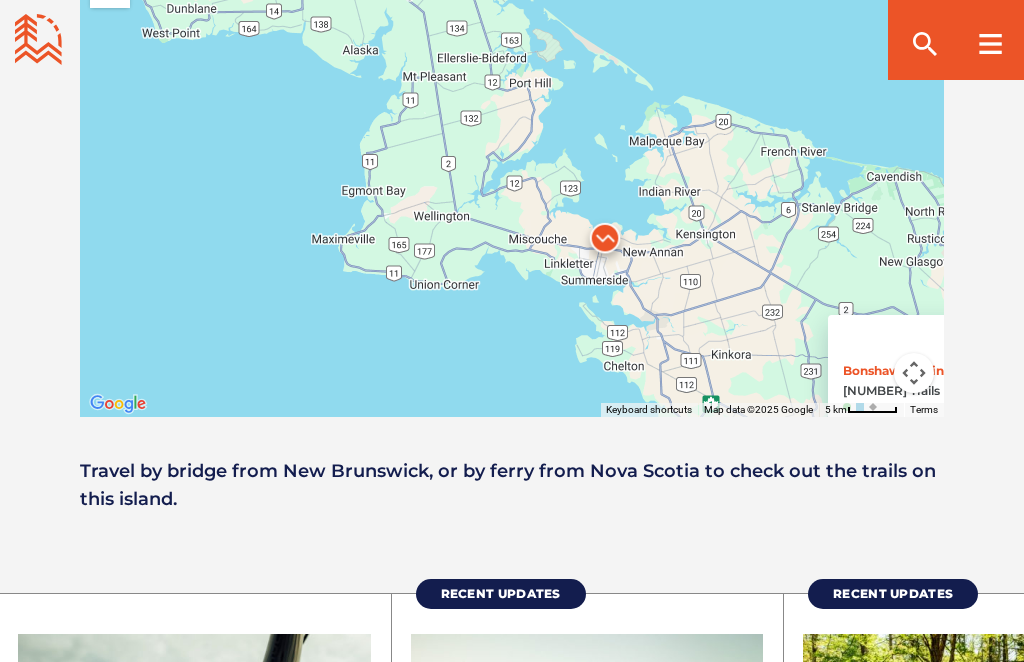 click on "[NUMBER] Bonshaw Provincial Park [NUMBER] Trails Learn More" at bounding box center [512, 167] 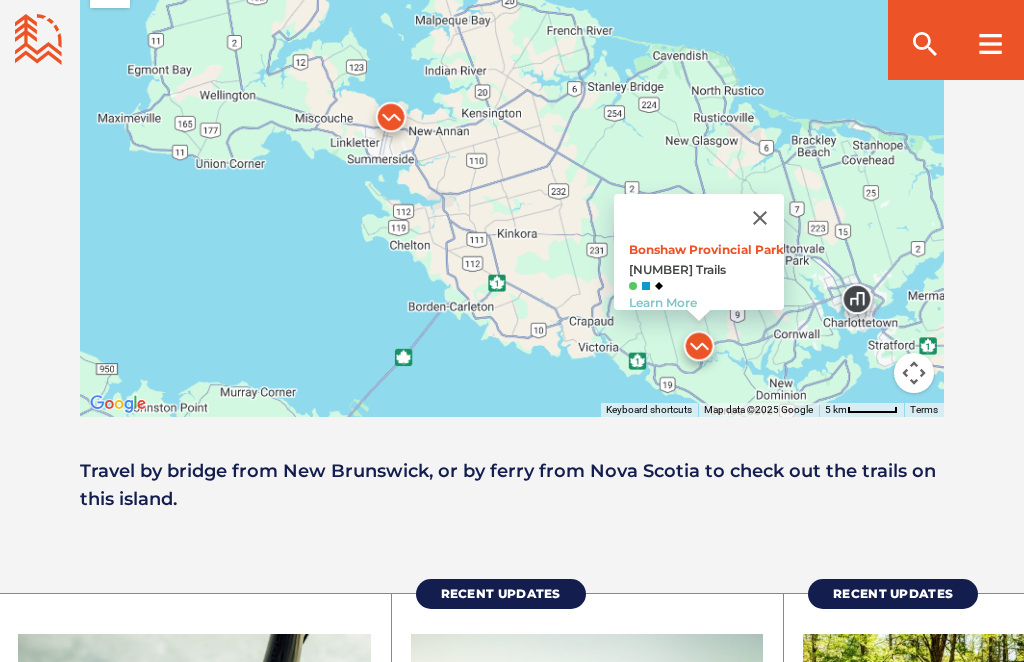 click on "[NUMBER] Bonshaw Provincial Park [NUMBER] Trails Learn More" at bounding box center [512, 167] 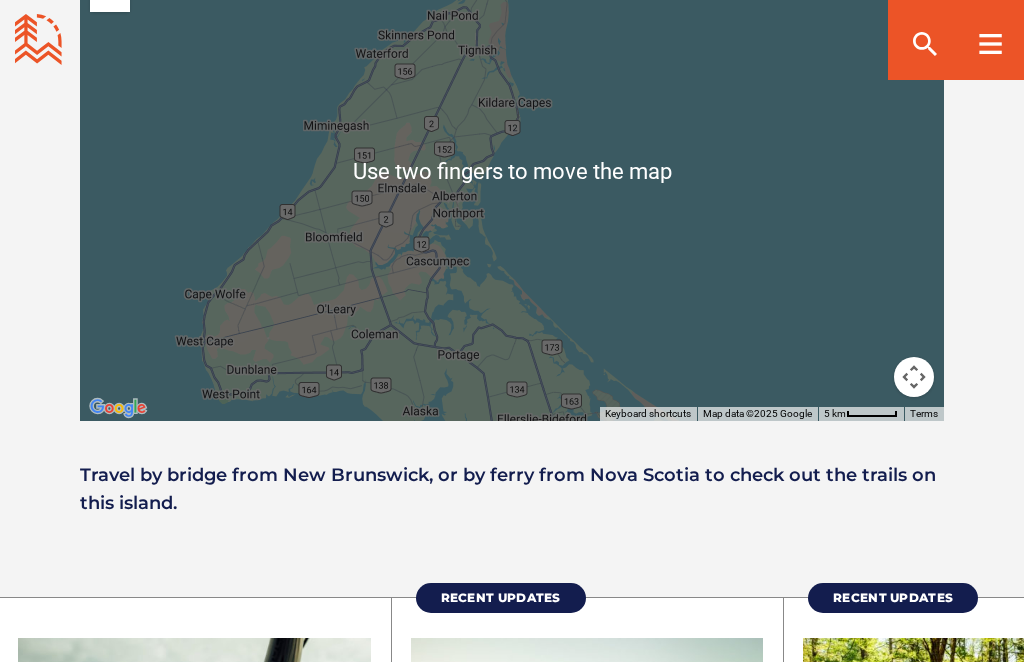 scroll, scrollTop: 1686, scrollLeft: 0, axis: vertical 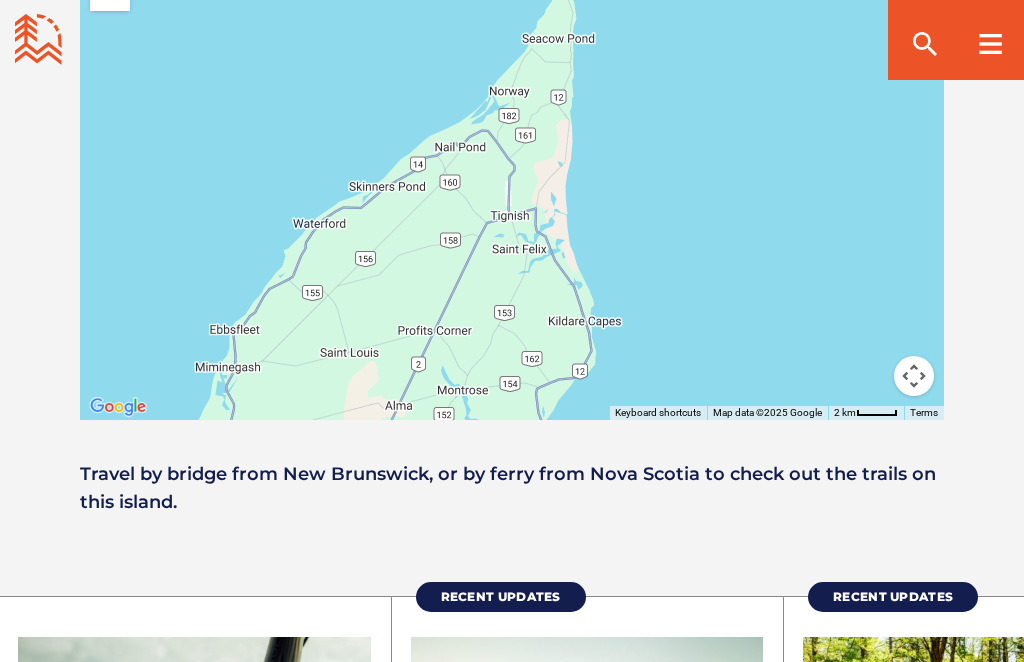 click on "Bonshaw Provincial Park [NUMBER] Trails Learn More" at bounding box center [512, 170] 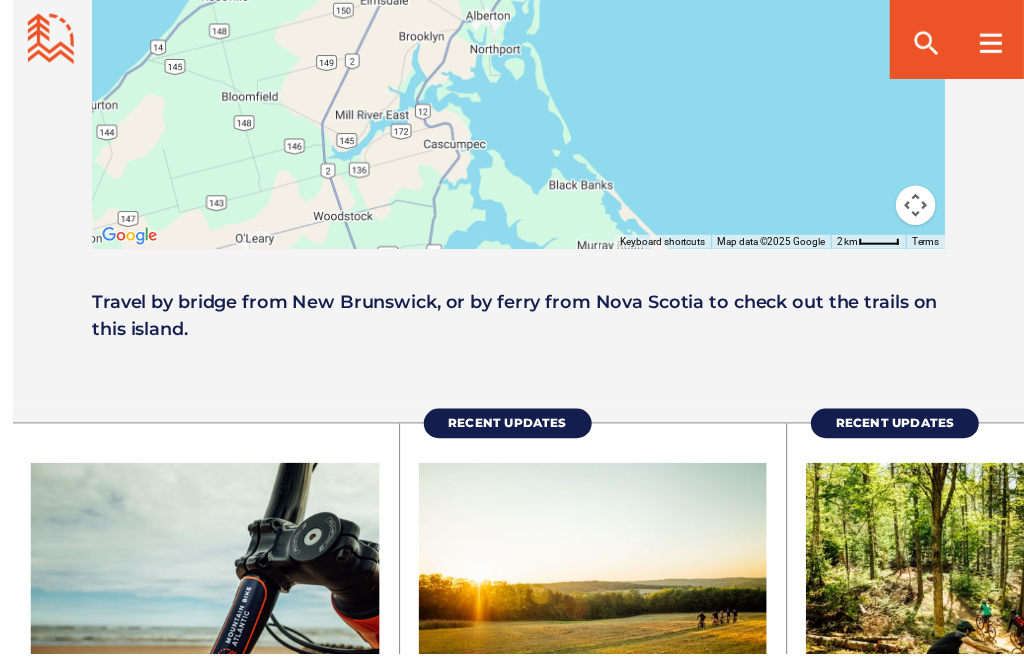 scroll, scrollTop: 1853, scrollLeft: 0, axis: vertical 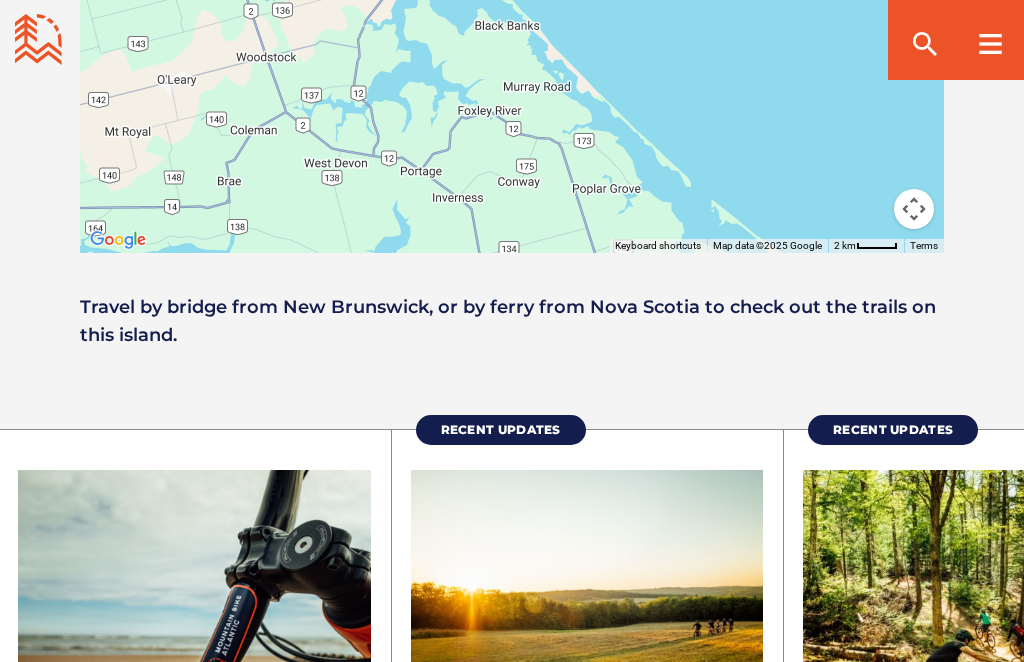 click on "Bonshaw Provincial Park [NUMBER] Trails Learn More" at bounding box center (512, 3) 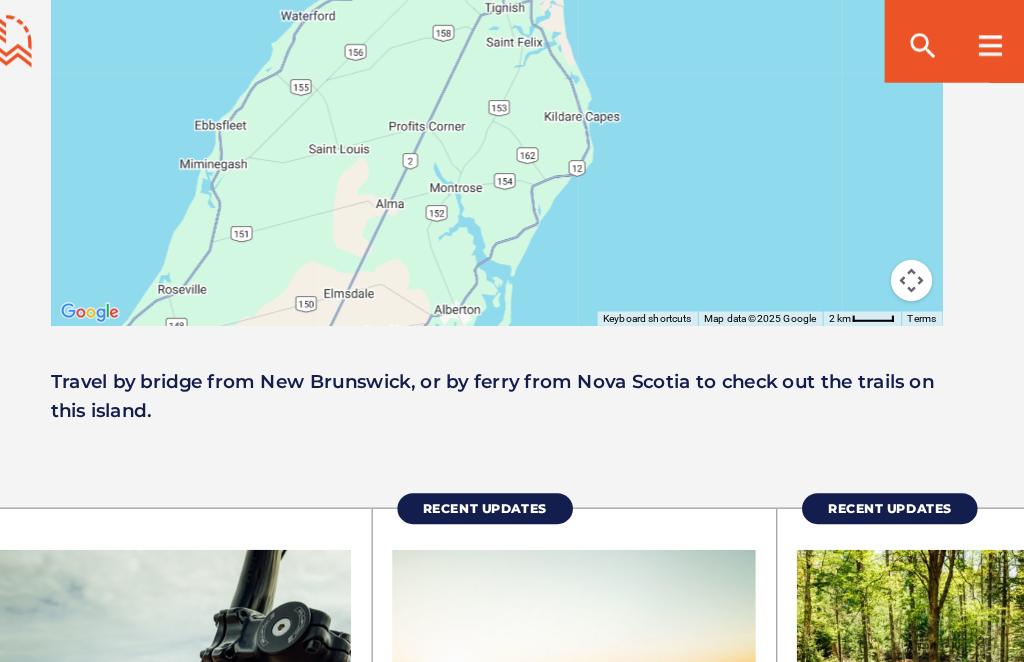 scroll, scrollTop: 1788, scrollLeft: 0, axis: vertical 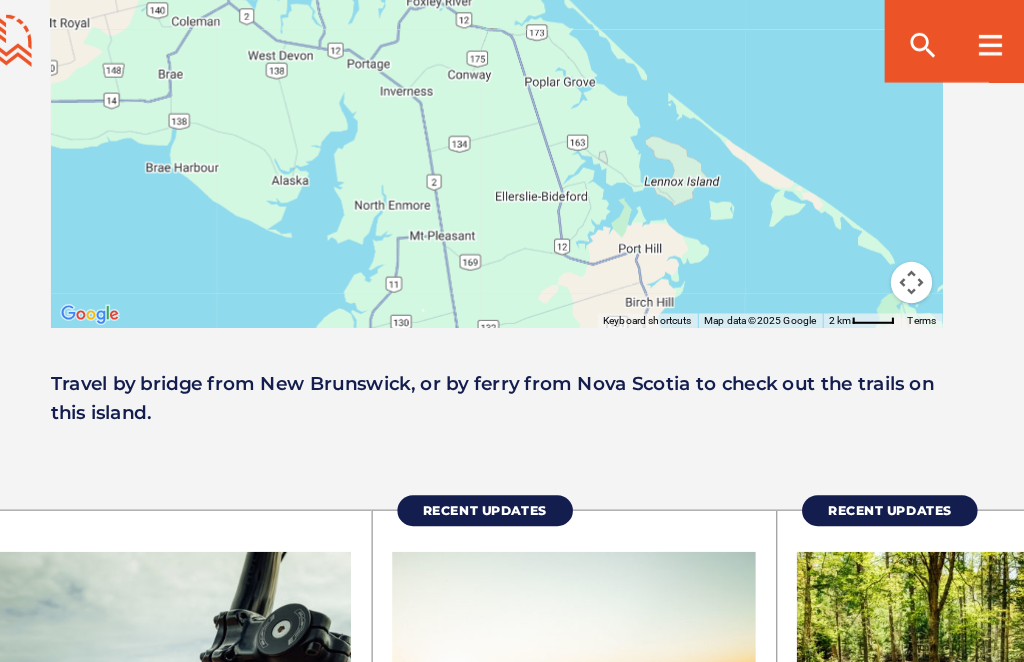 click on "Bonshaw Provincial Park [NUMBER] Trails Learn More" at bounding box center (512, 68) 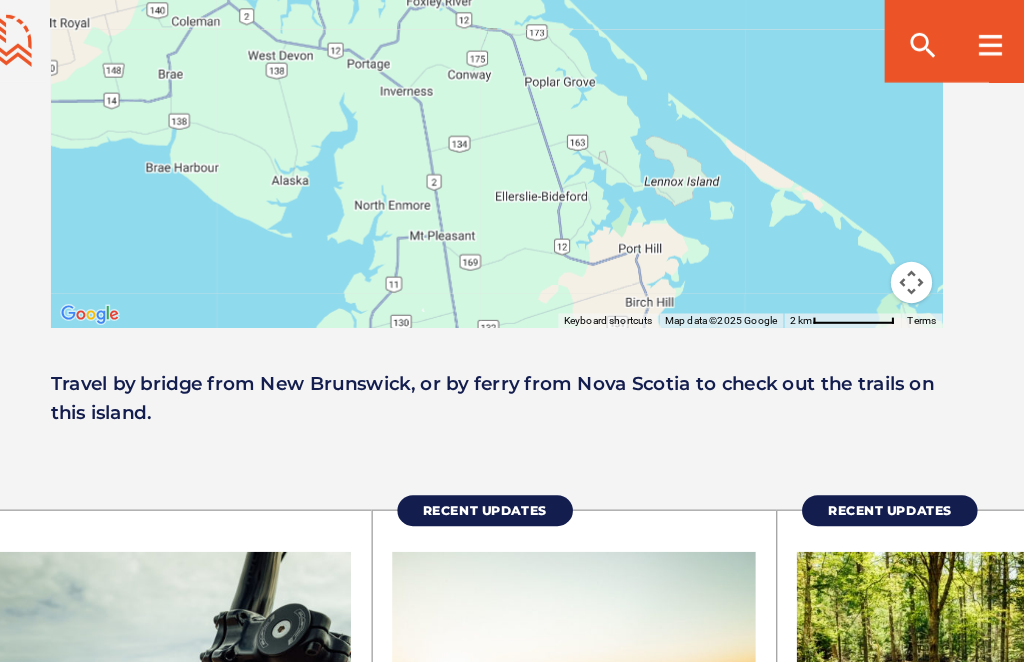 click on "Bonshaw Provincial Park [NUMBER] Trails Learn More" at bounding box center [512, 68] 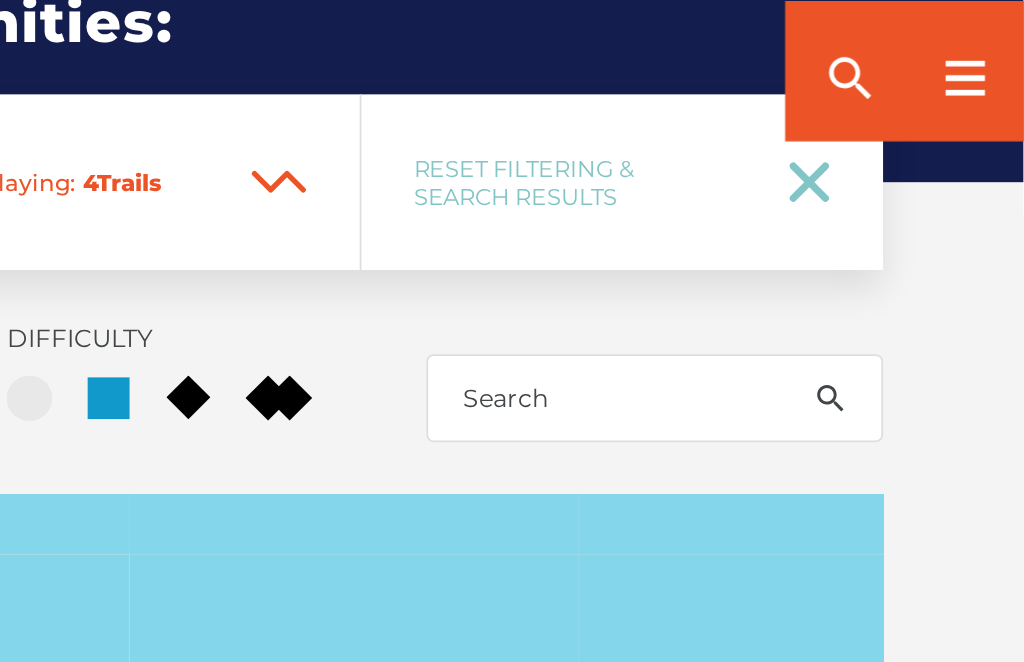 scroll, scrollTop: 1324, scrollLeft: 0, axis: vertical 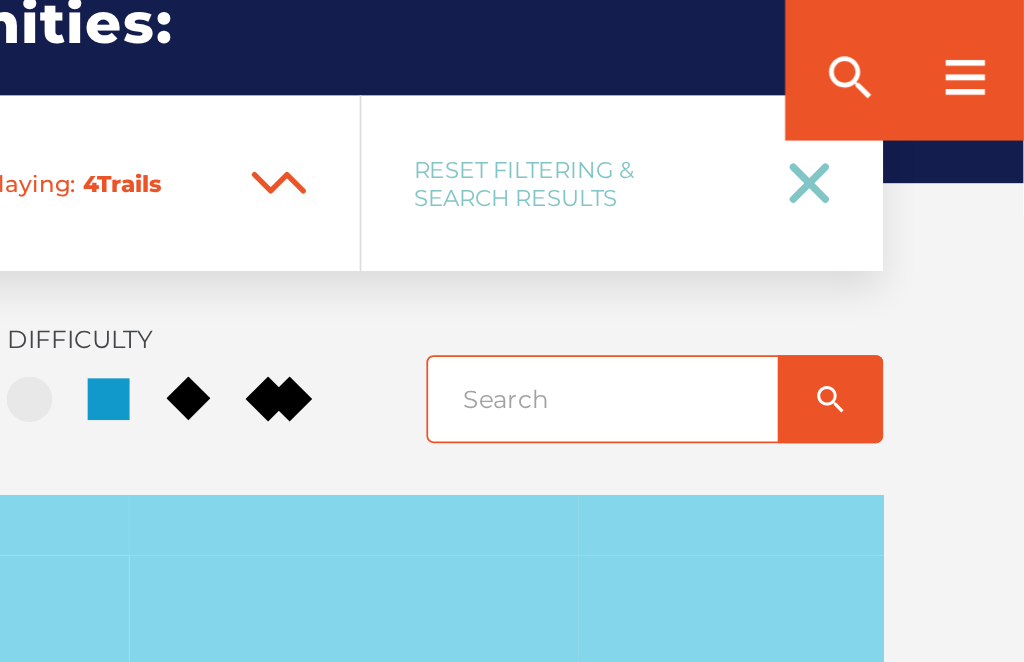 click at bounding box center [814, 227] 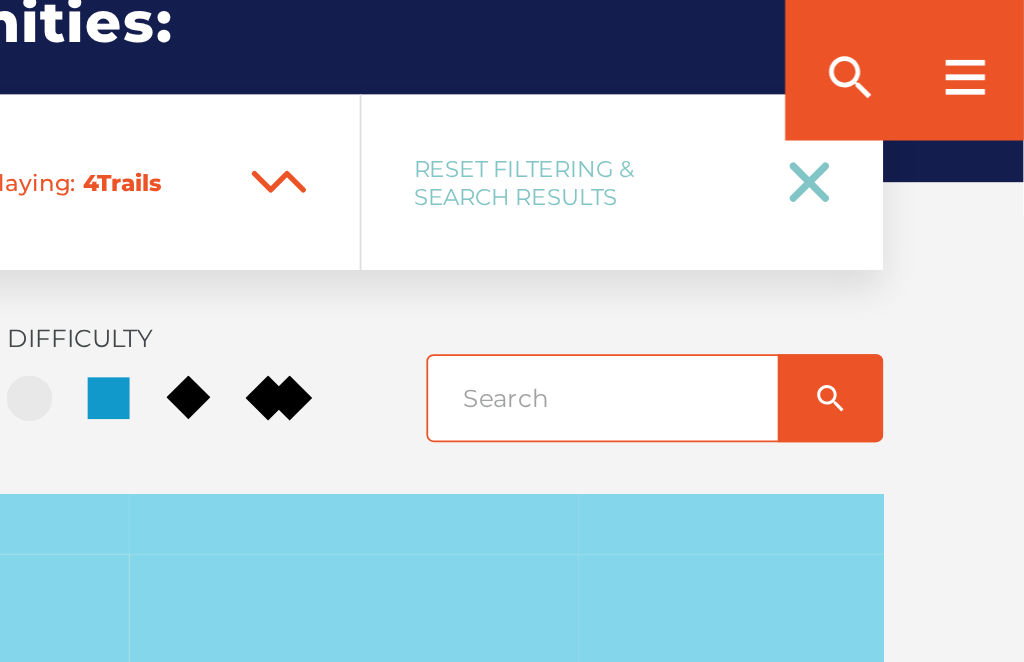 scroll, scrollTop: 1324, scrollLeft: 0, axis: vertical 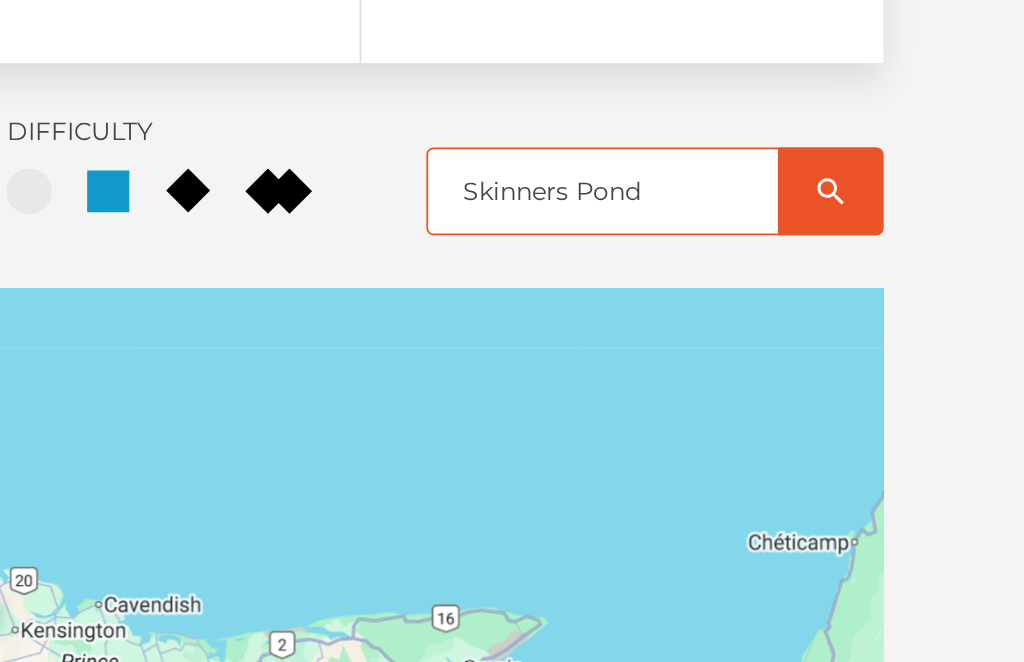 type on "Skinners Pond" 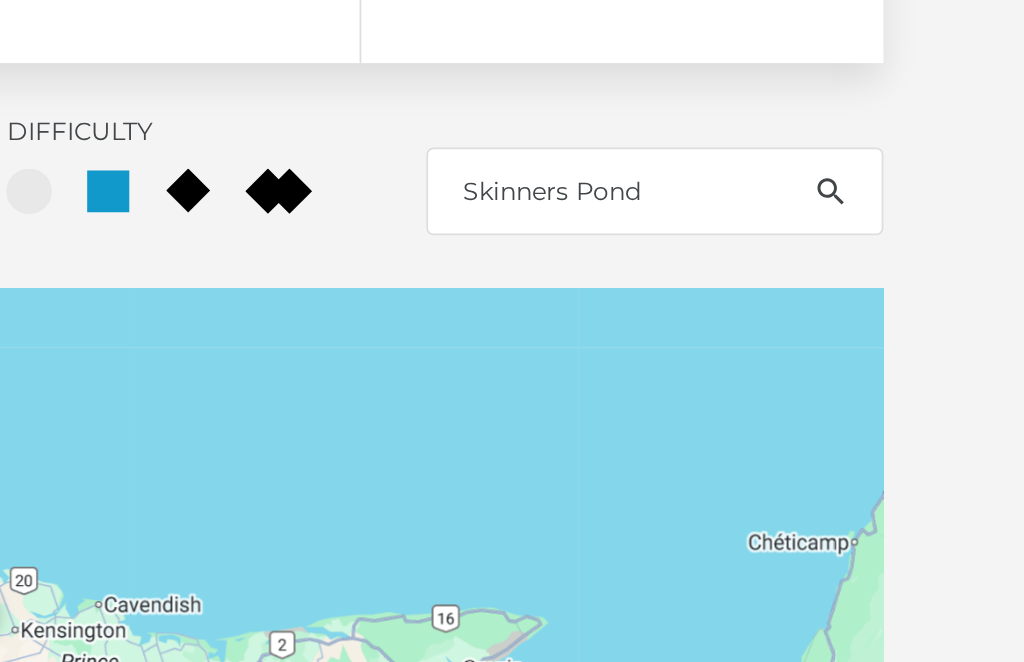 click 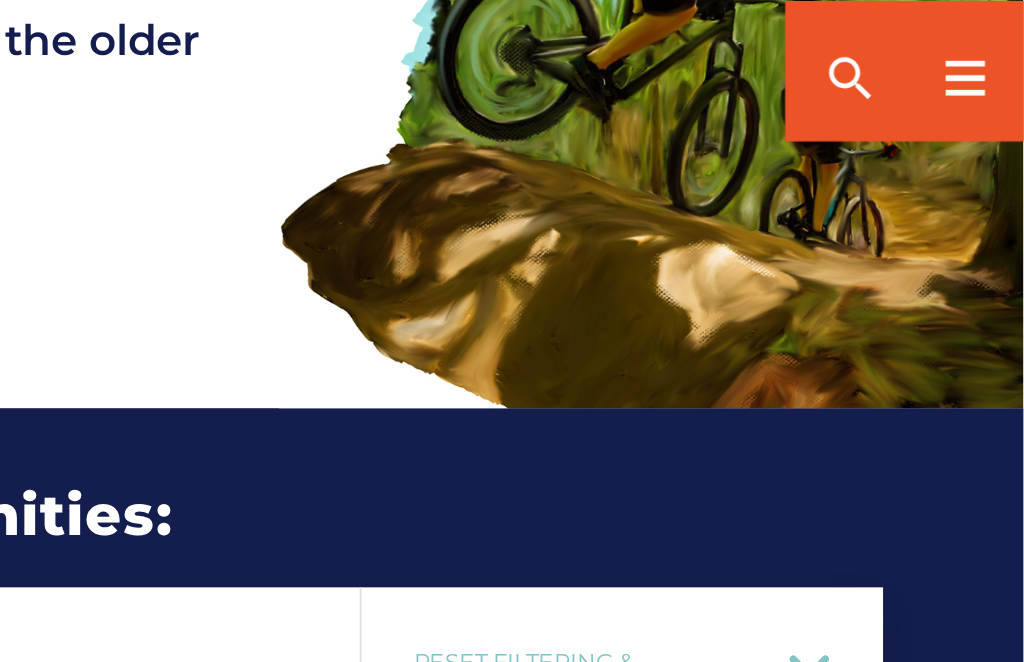 scroll, scrollTop: 1023, scrollLeft: 0, axis: vertical 